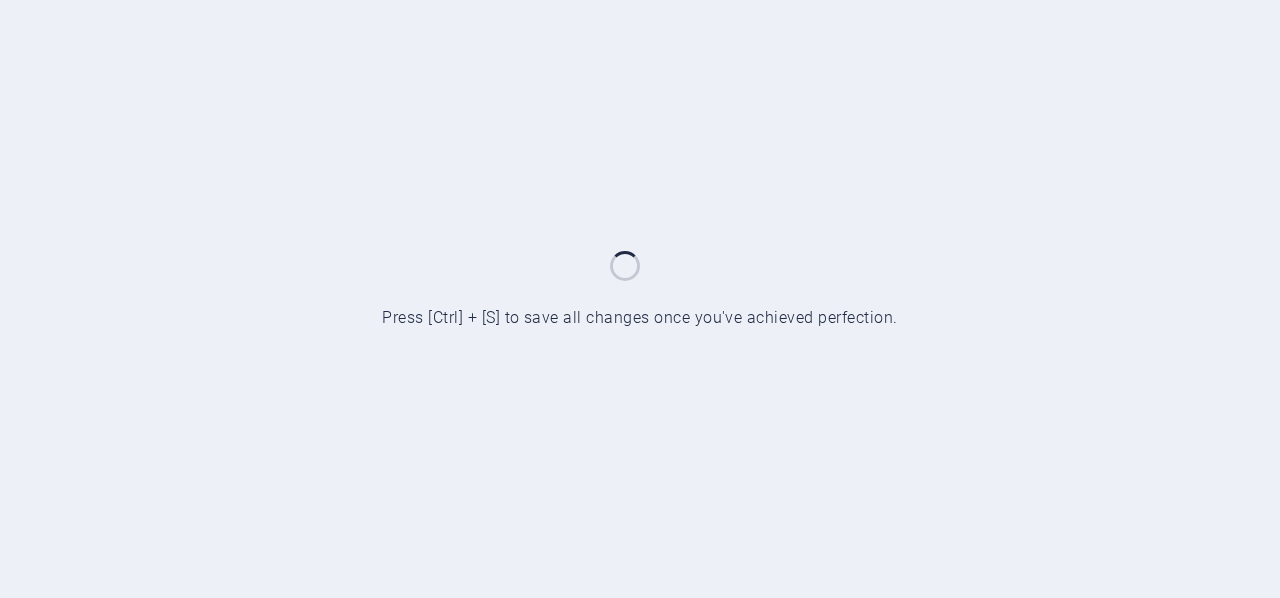 scroll, scrollTop: 0, scrollLeft: 0, axis: both 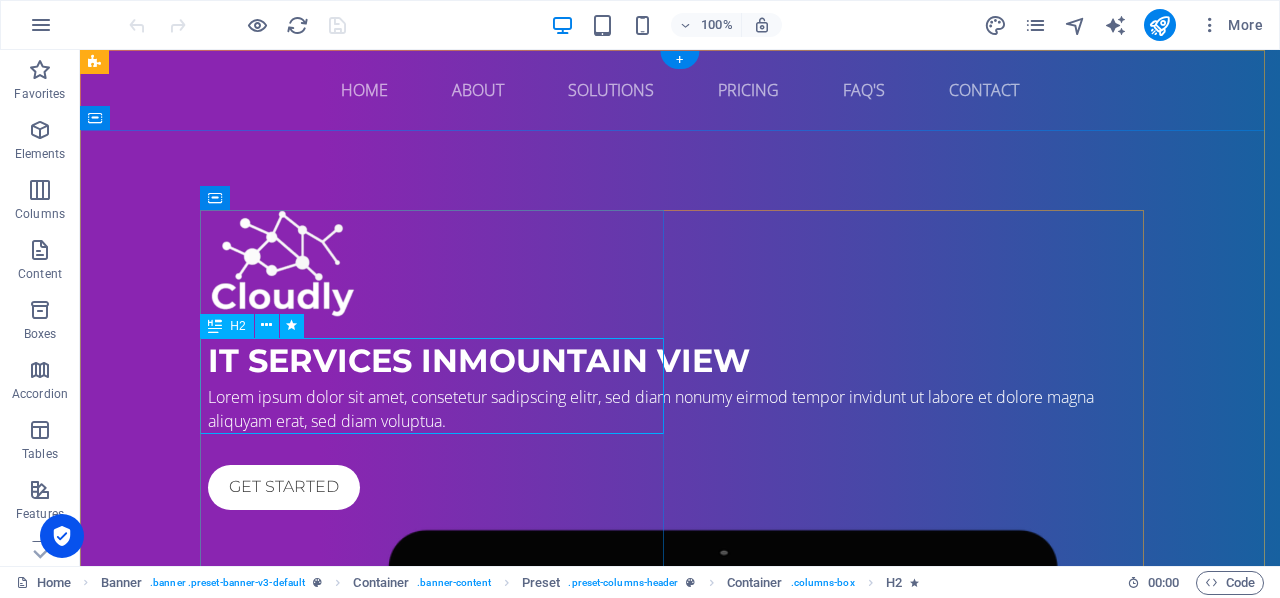 click on "IT Services in  Mountain View" at bounding box center [680, 361] 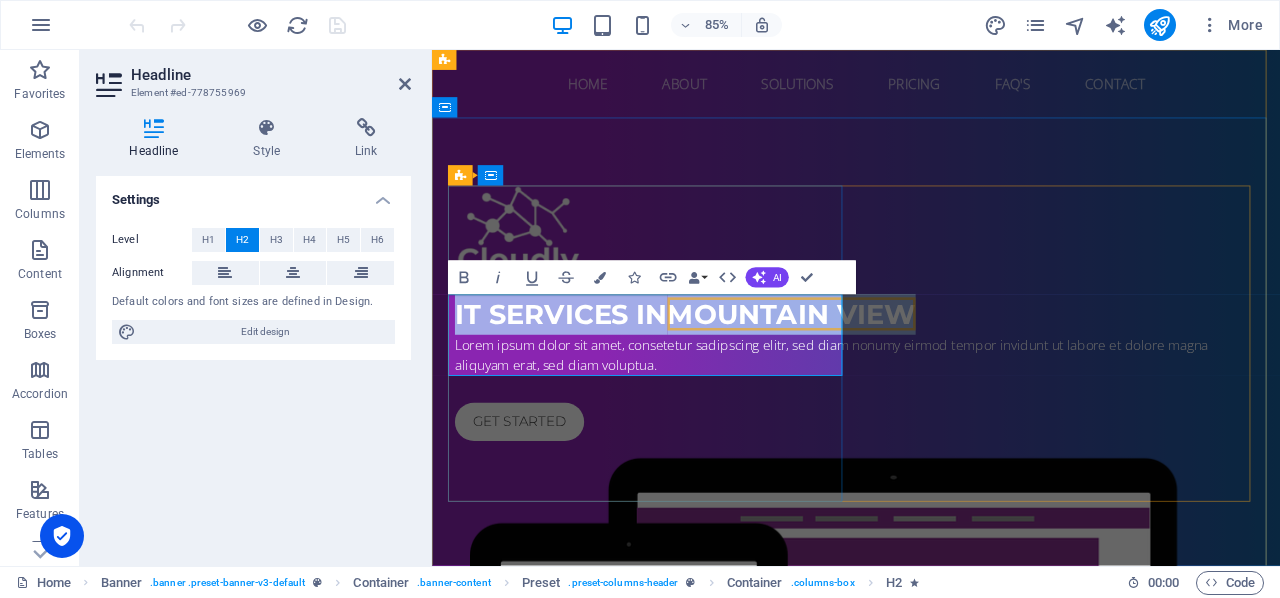 click on "IT Services in  Mountain View" at bounding box center (931, 361) 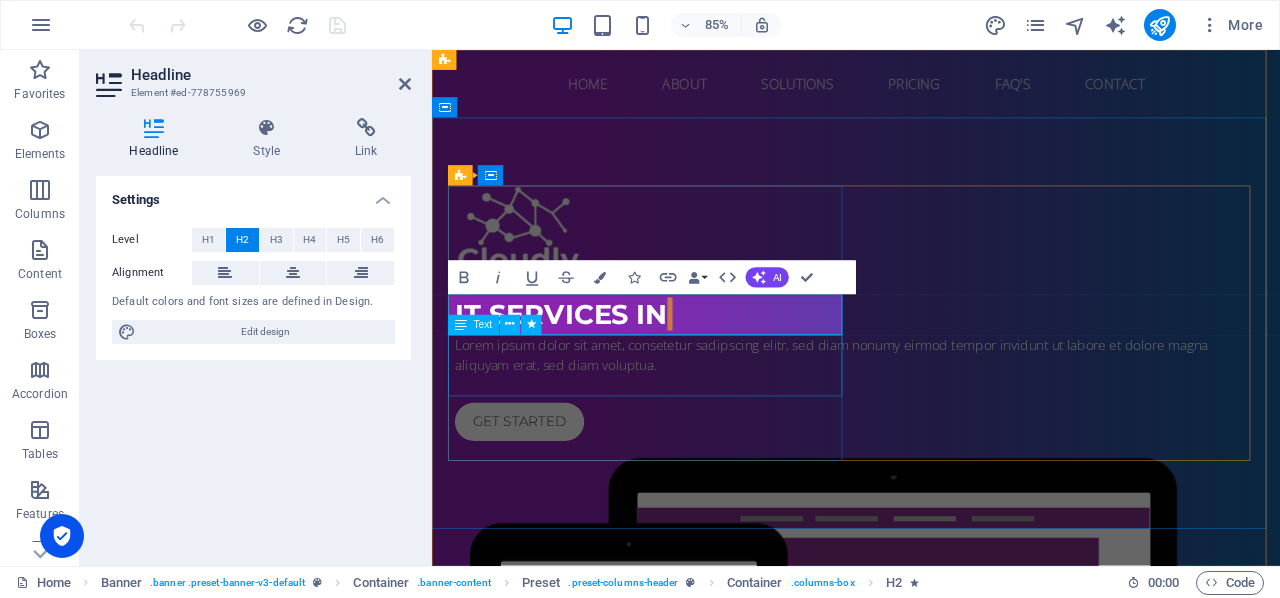 type 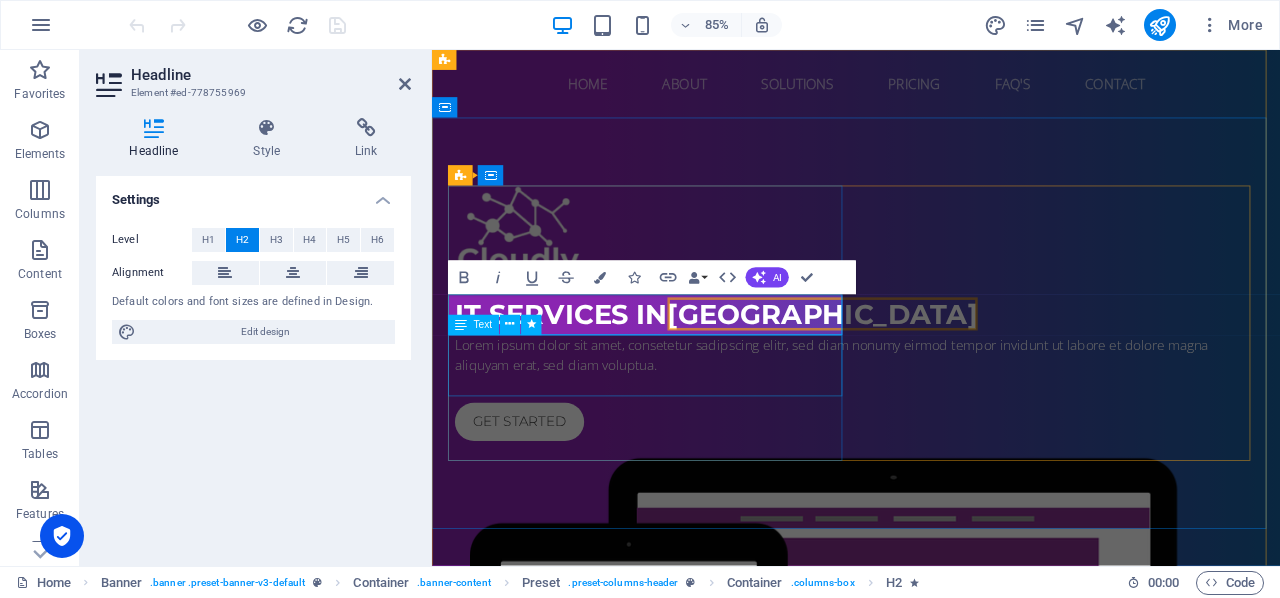 click at bounding box center [931, 810] 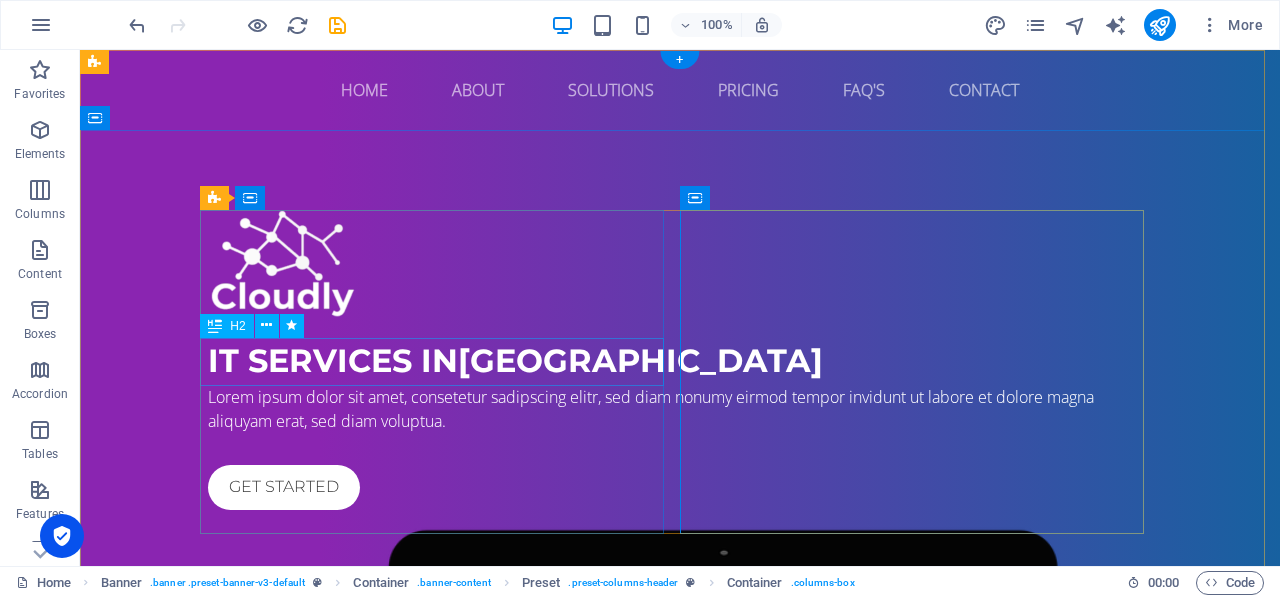 click at bounding box center [214, 198] 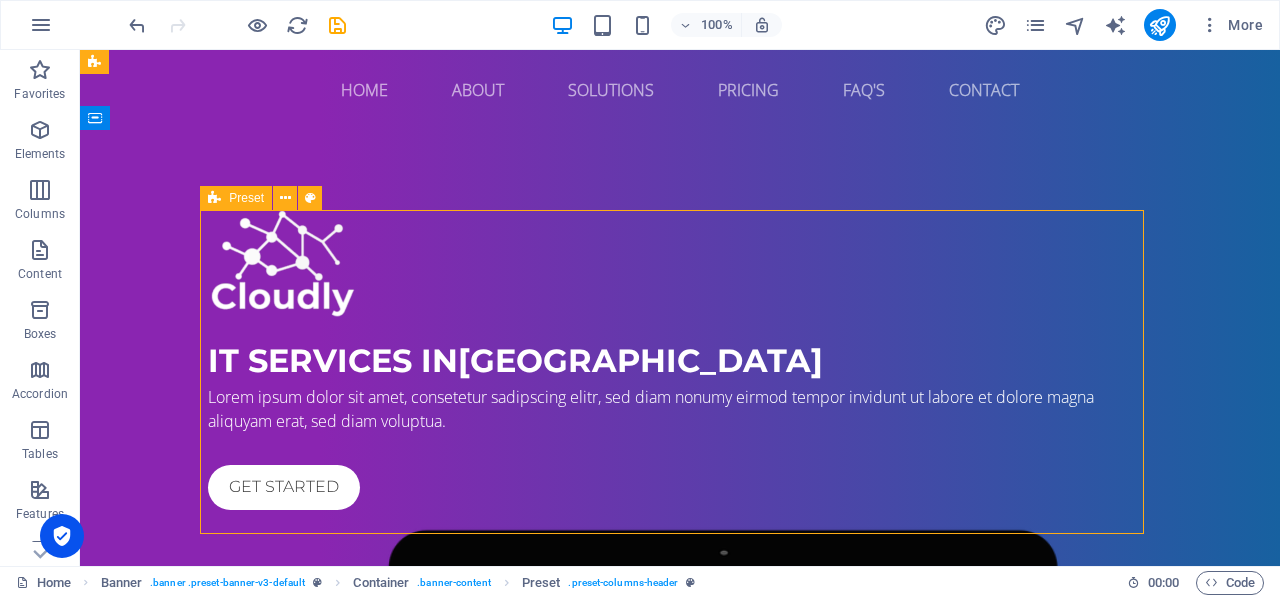 click at bounding box center (680, 265) 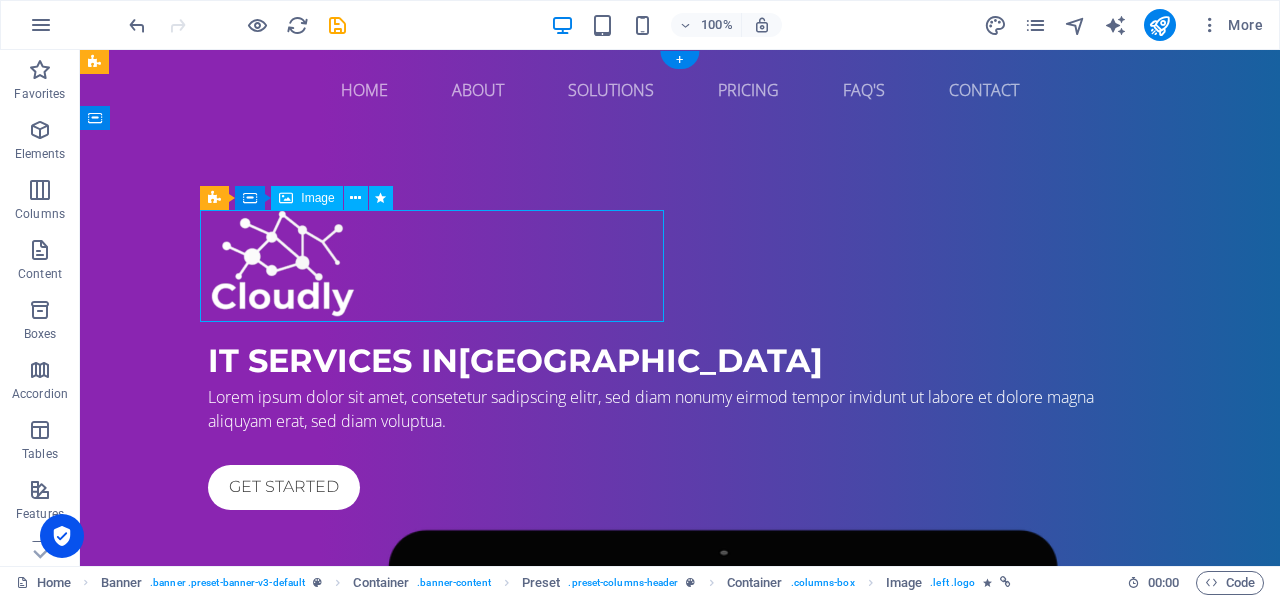 click on "Image" at bounding box center [317, 198] 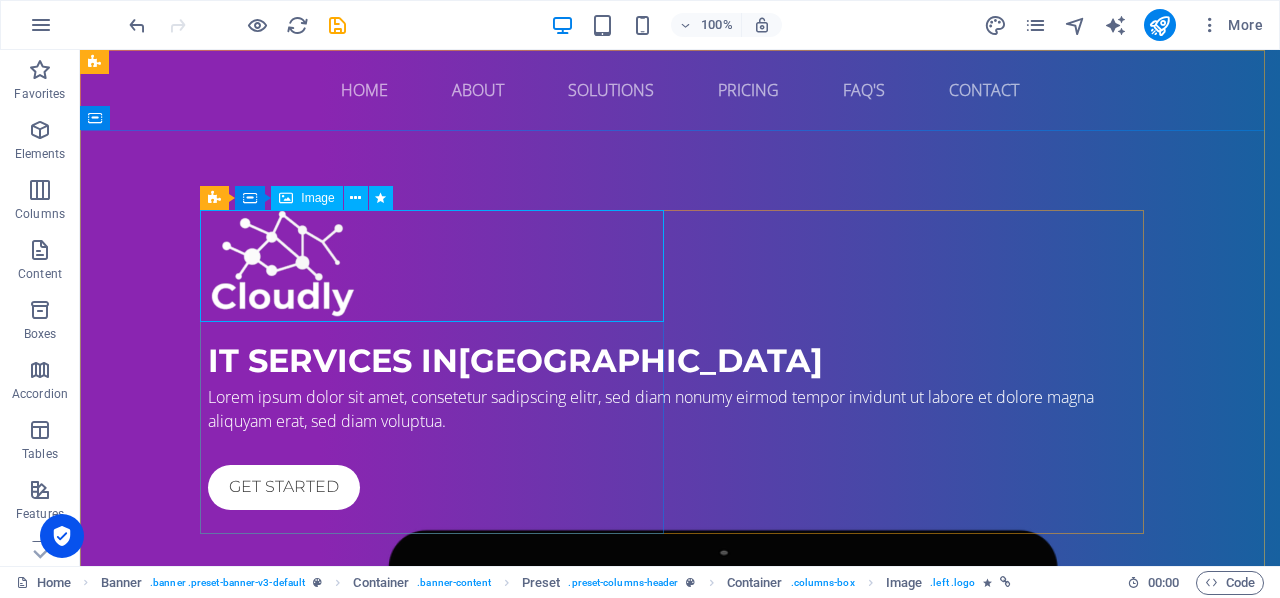 click on "Image" at bounding box center (317, 198) 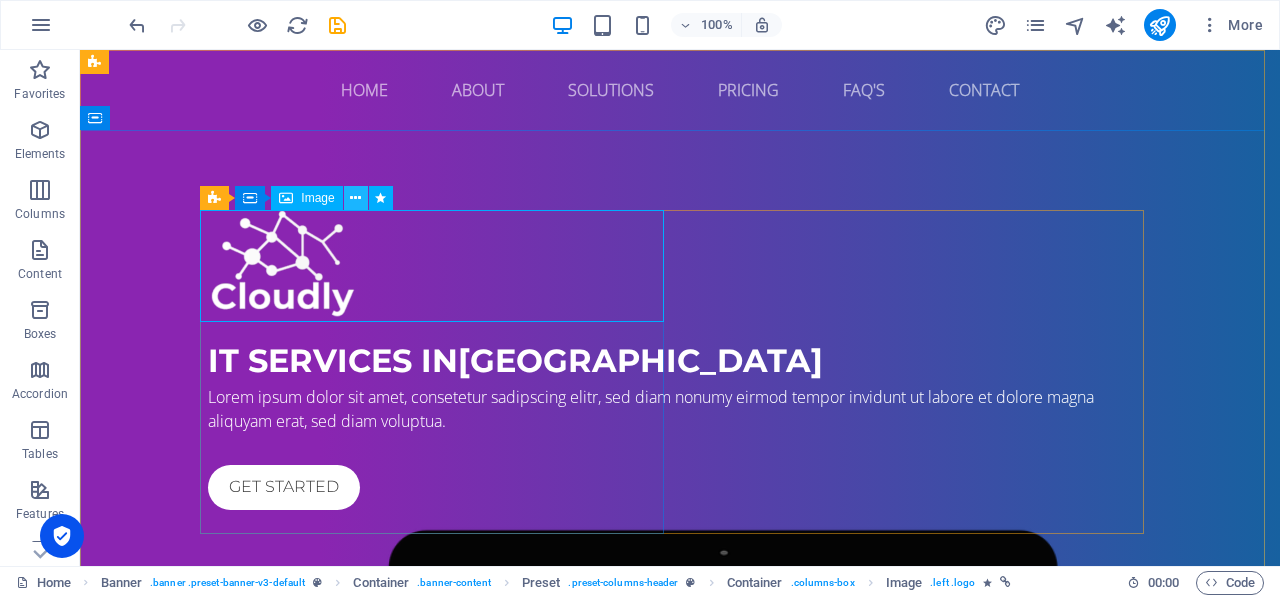 click at bounding box center [355, 198] 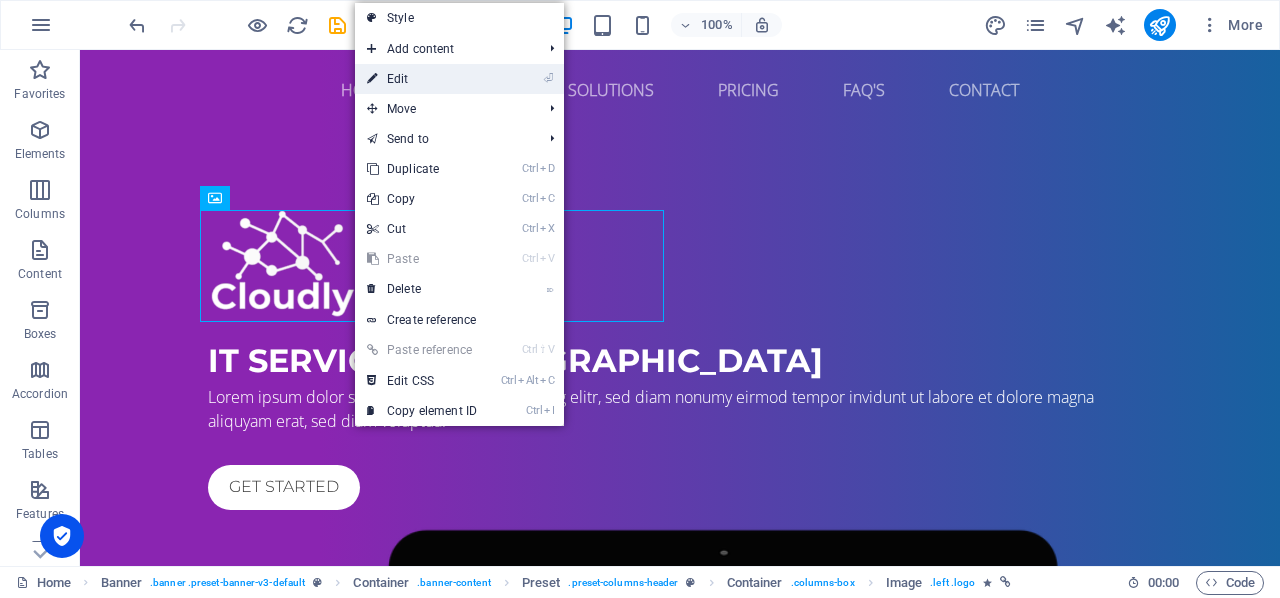 click on "⏎  Edit" at bounding box center [459, 79] 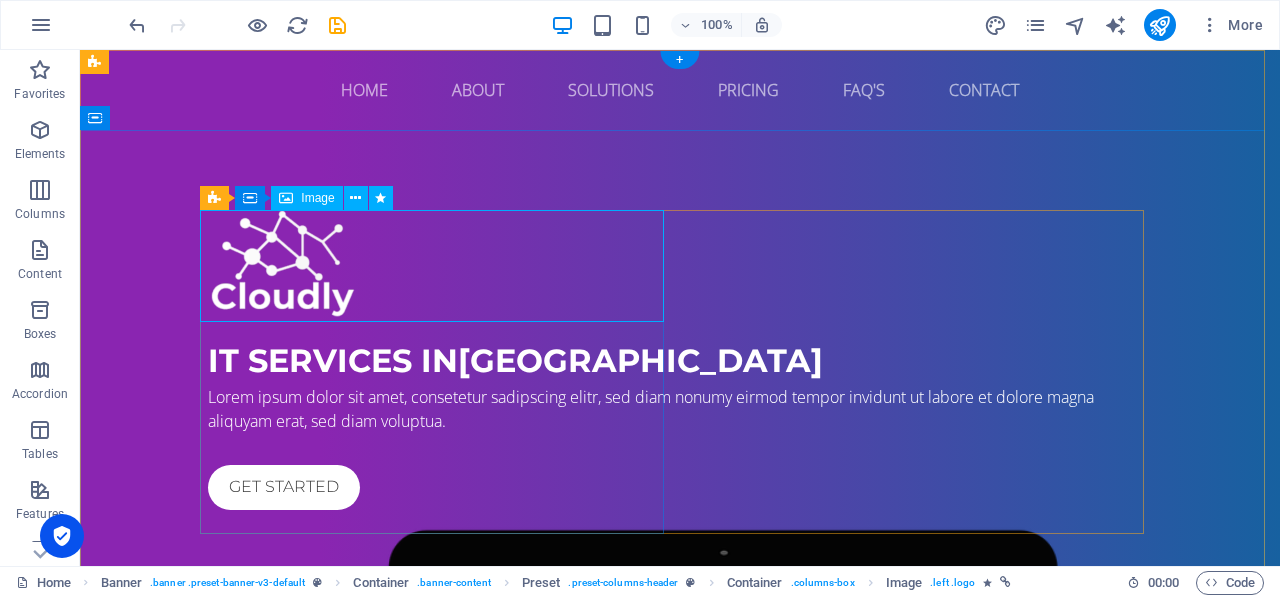 click at bounding box center [680, 265] 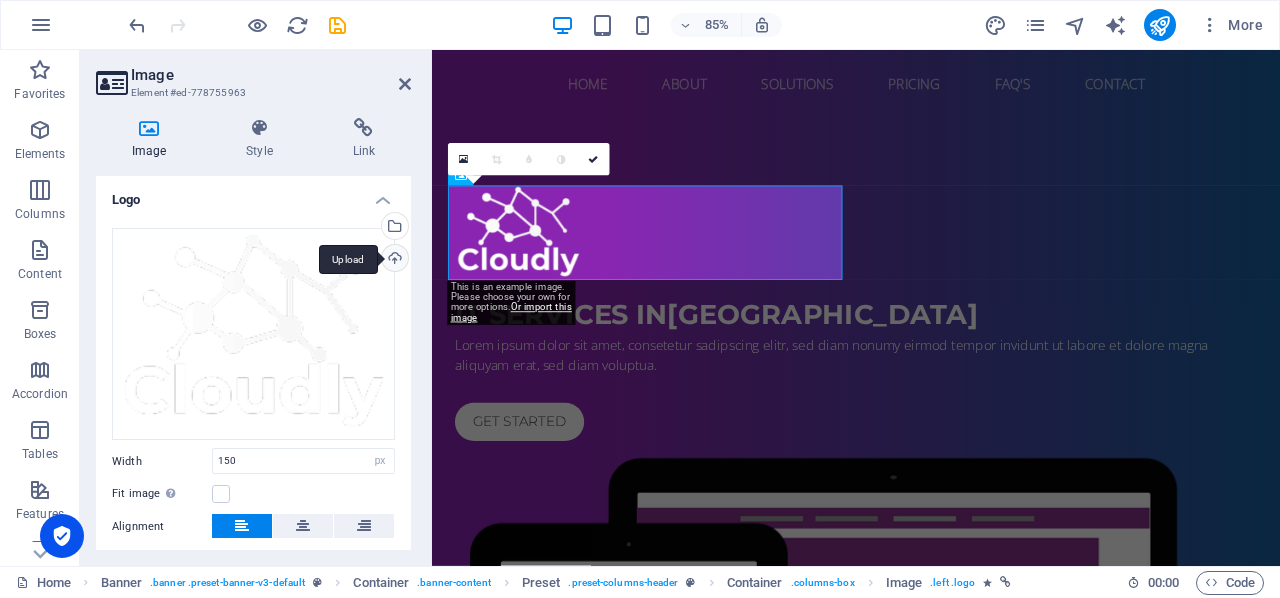 click on "Upload" at bounding box center [393, 260] 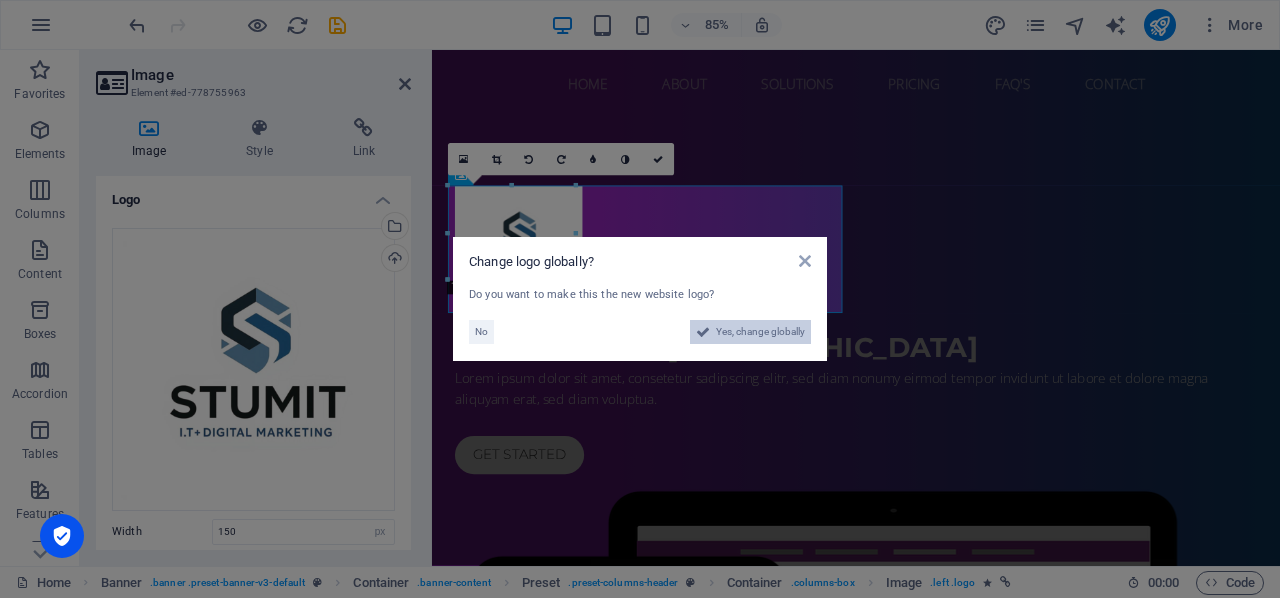 click on "Yes, change globally" at bounding box center [760, 332] 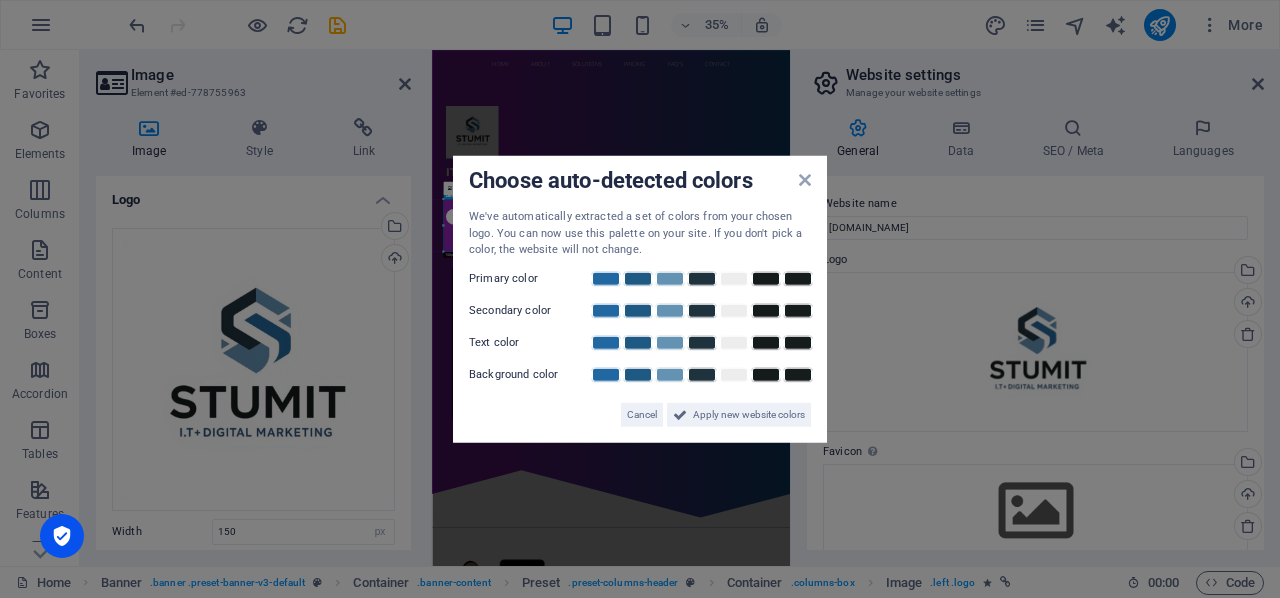 click on "We've automatically extracted a set of colors from your chosen logo. You can now use this palette on your site. If you don't pick a color, the website will not change.  Primary color Secondary color Text color Background color Cancel Apply new website colors" at bounding box center [640, 318] 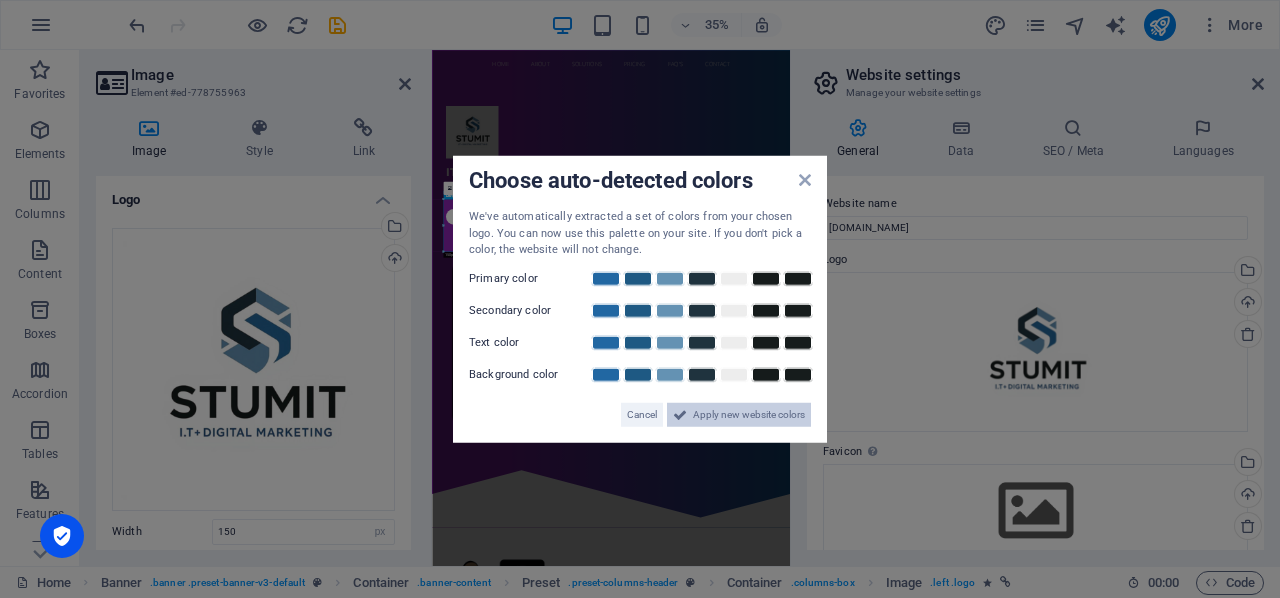 click on "Apply new website colors" at bounding box center (749, 414) 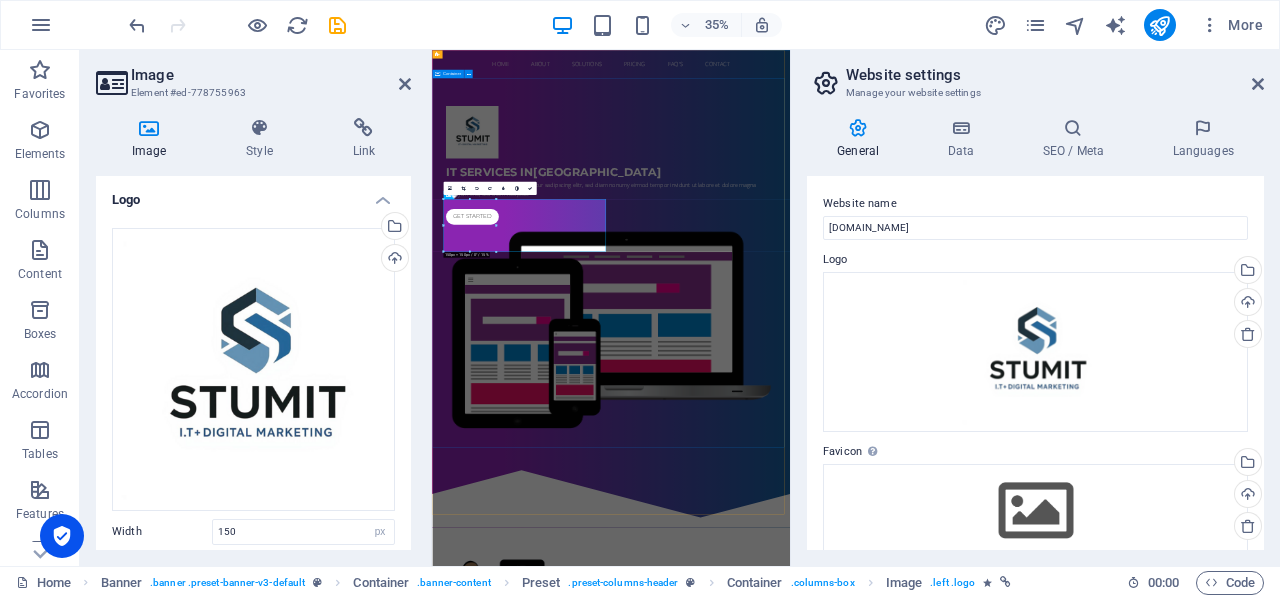 click on "IT Services in  Devon Lorem ipsum dolor sit amet, consetetur sadipscing elitr, sed diam nonumy eirmod tempor invidunt ut labore et dolore magna aliquyam erat, sed diam voluptua. Get started" at bounding box center (943, 676) 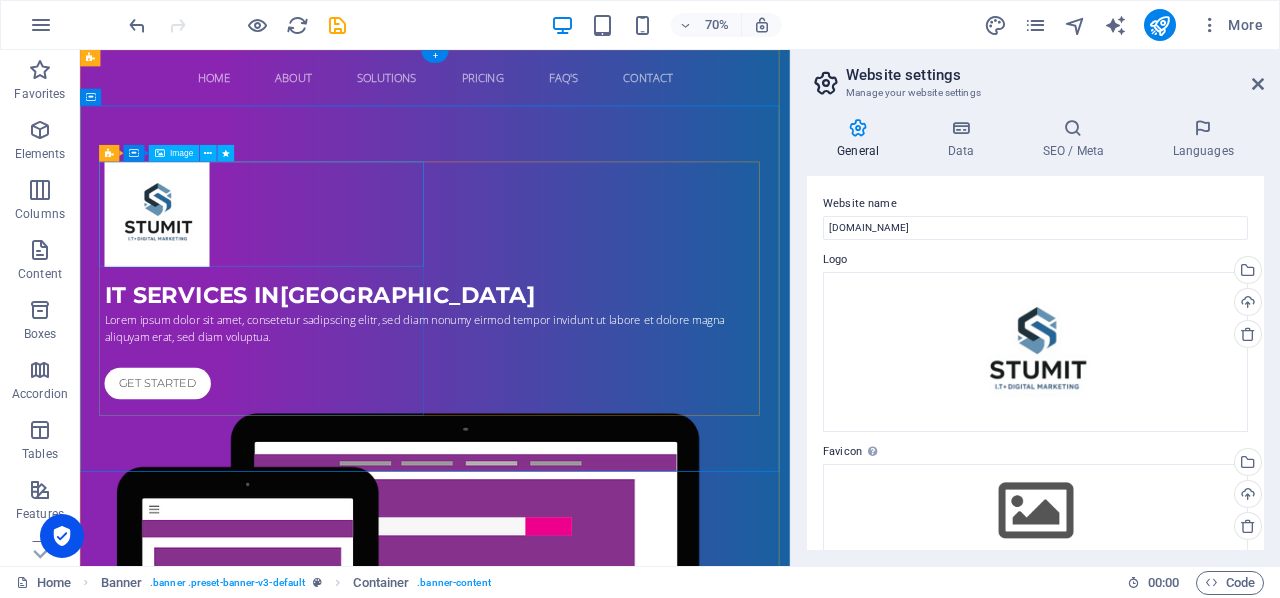 click at bounding box center (587, 285) 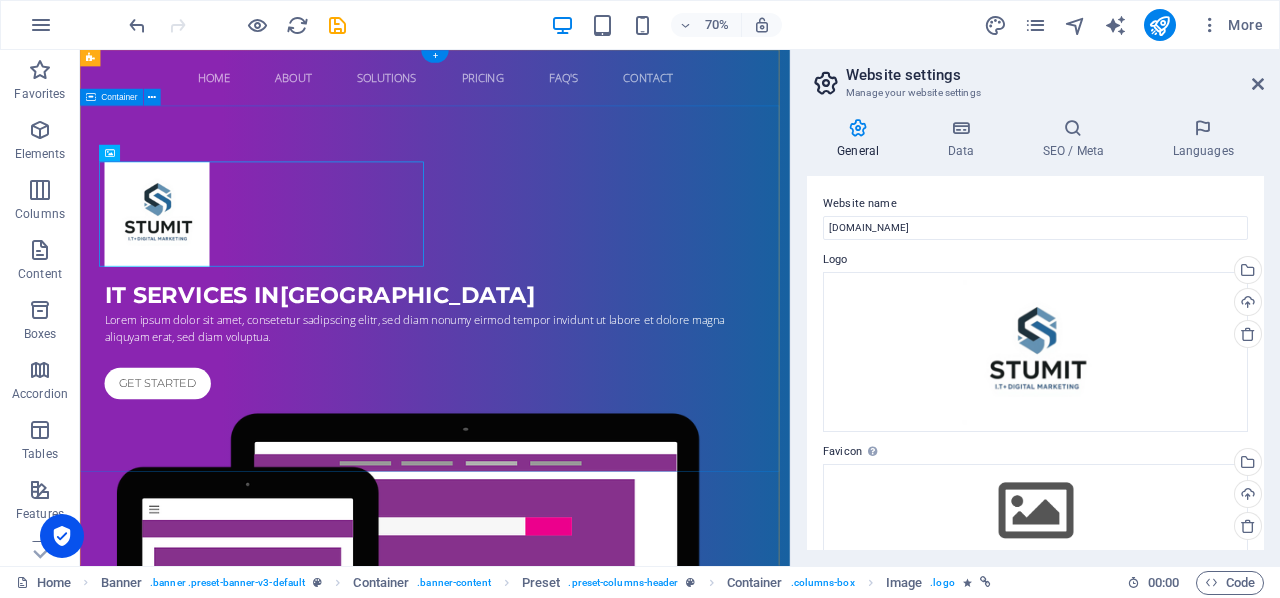 click on "IT Services in  Devon Lorem ipsum dolor sit amet, consetetur sadipscing elitr, sed diam nonumy eirmod tempor invidunt ut labore et dolore magna aliquyam erat, sed diam voluptua. Get started" at bounding box center (587, 676) 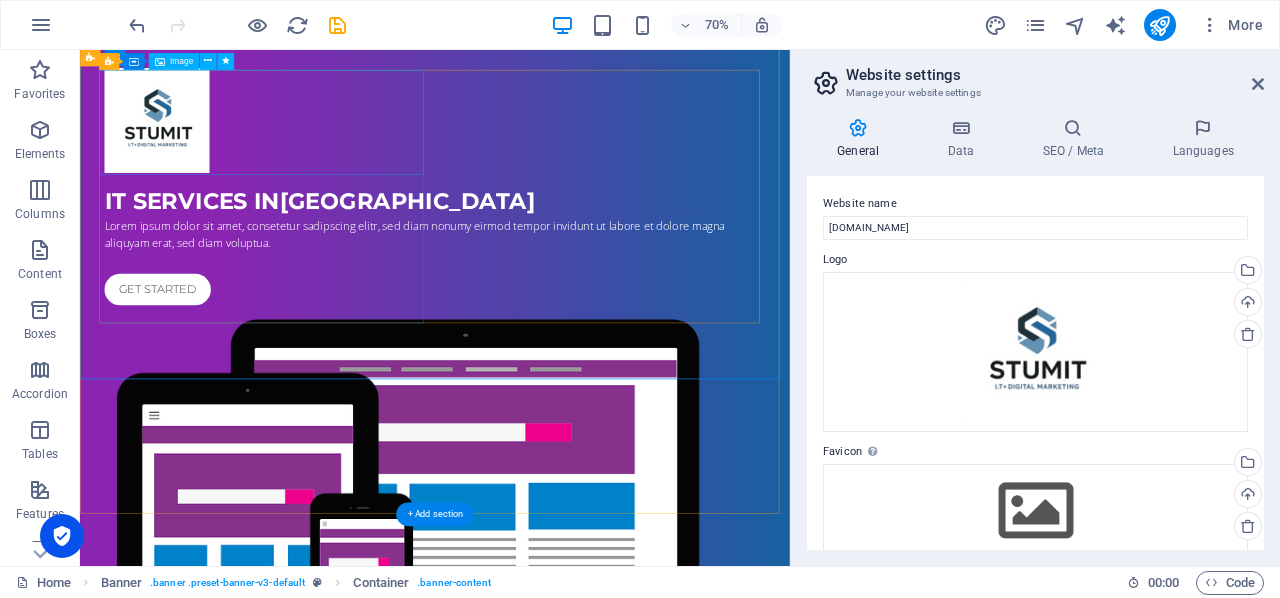 scroll, scrollTop: 0, scrollLeft: 0, axis: both 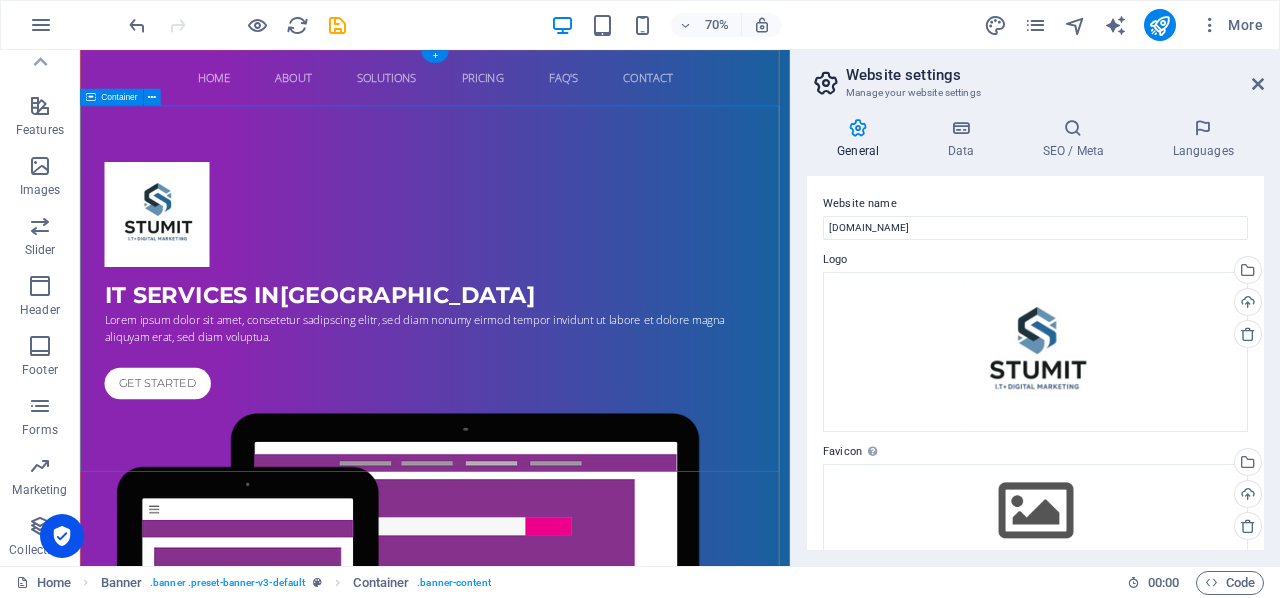 click on "IT Services in  Devon Lorem ipsum dolor sit amet, consetetur sadipscing elitr, sed diam nonumy eirmod tempor invidunt ut labore et dolore magna aliquyam erat, sed diam voluptua. Get started" at bounding box center [587, 676] 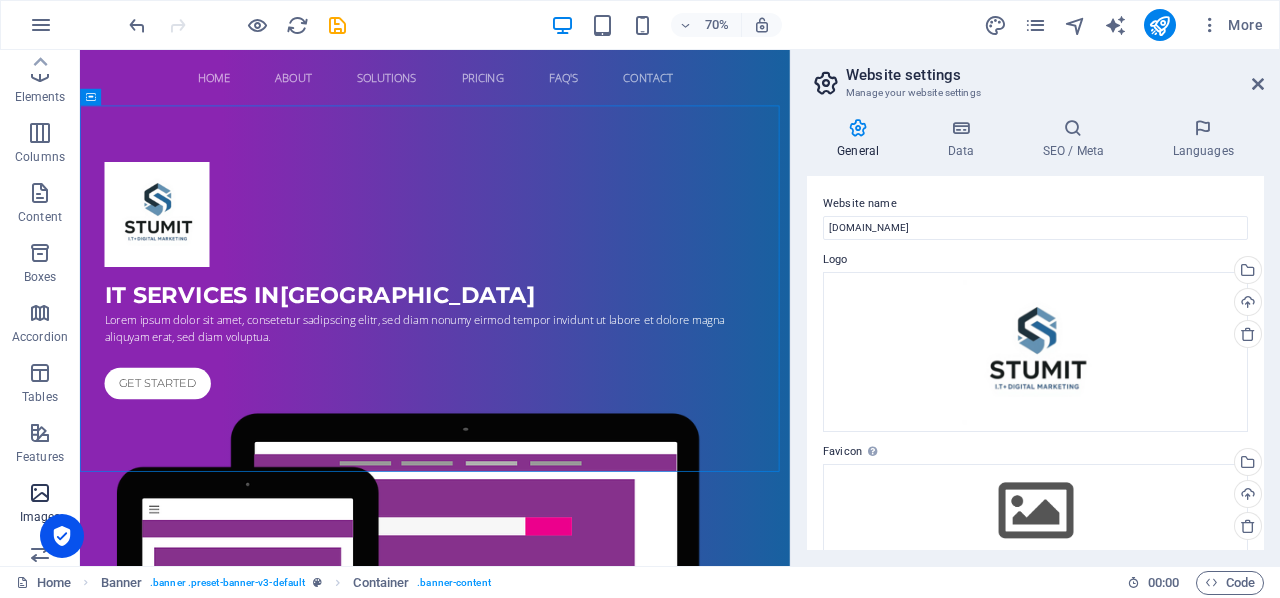 scroll, scrollTop: 0, scrollLeft: 0, axis: both 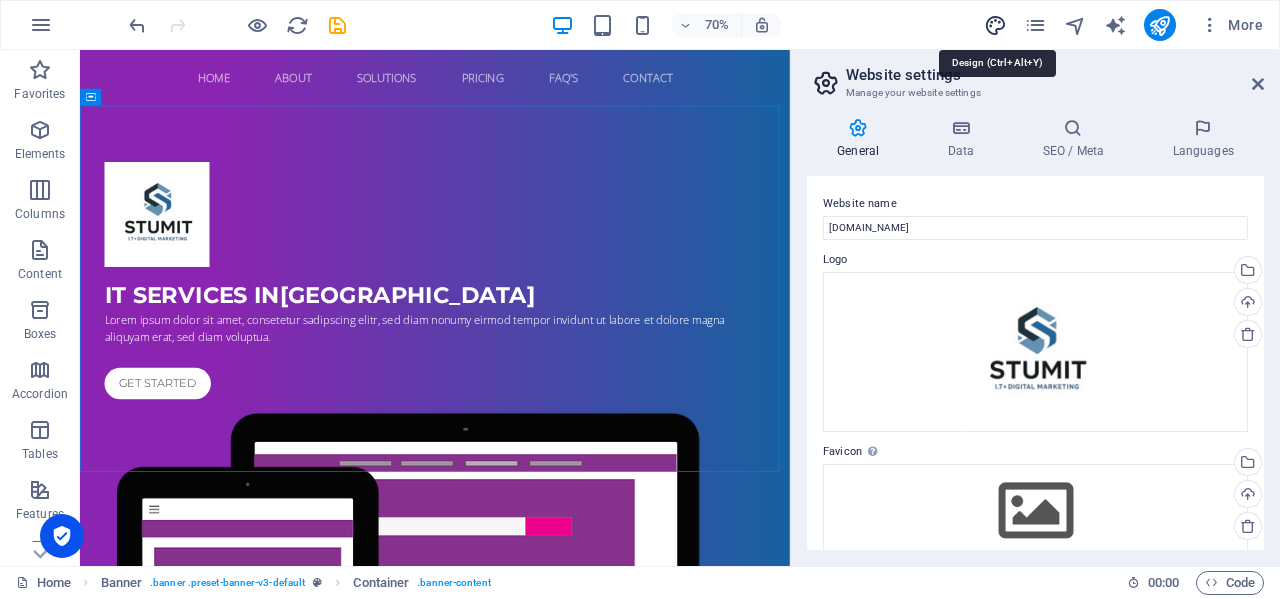 click at bounding box center (995, 25) 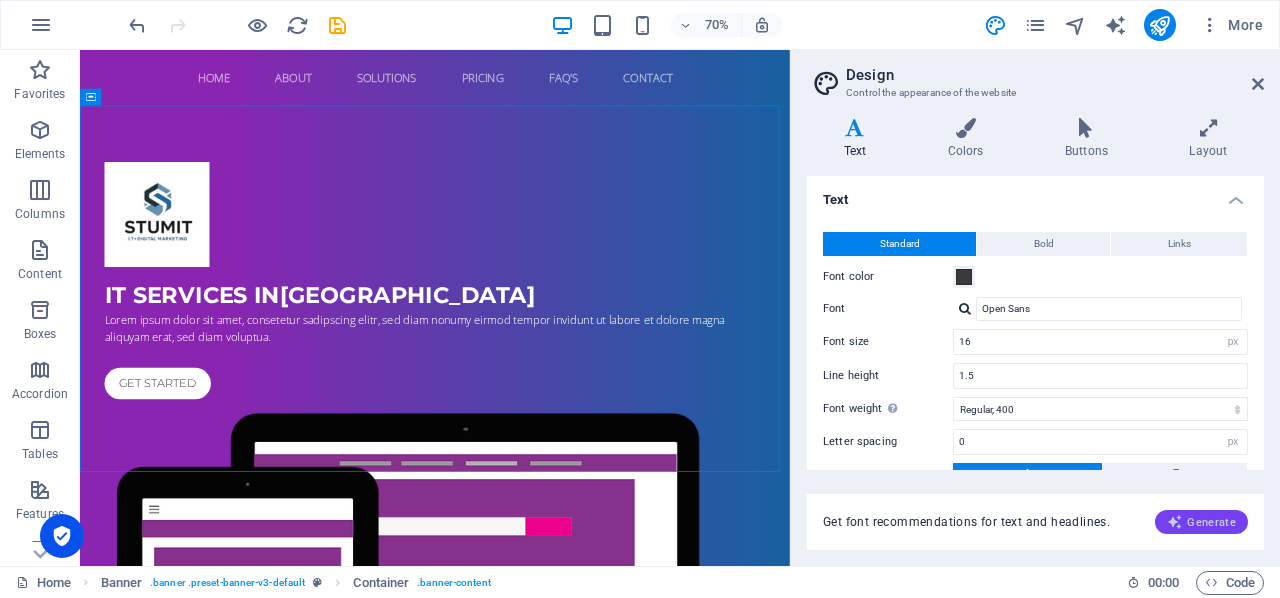 click on "Generate" at bounding box center (1201, 522) 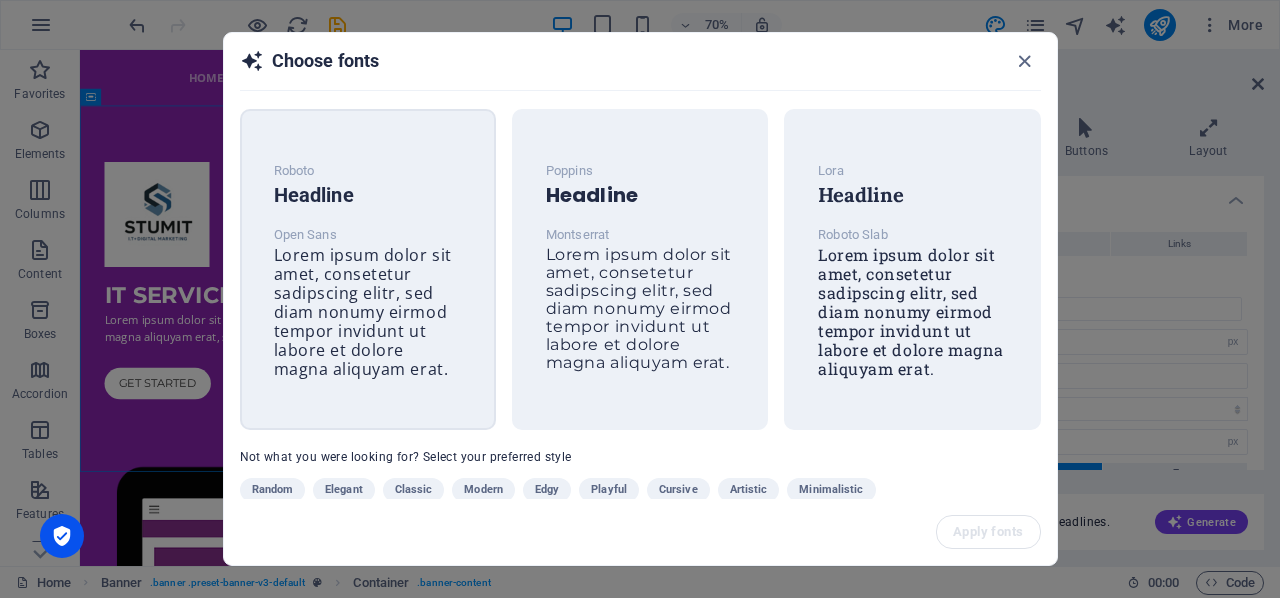 click on "Open Sans" at bounding box center (368, 235) 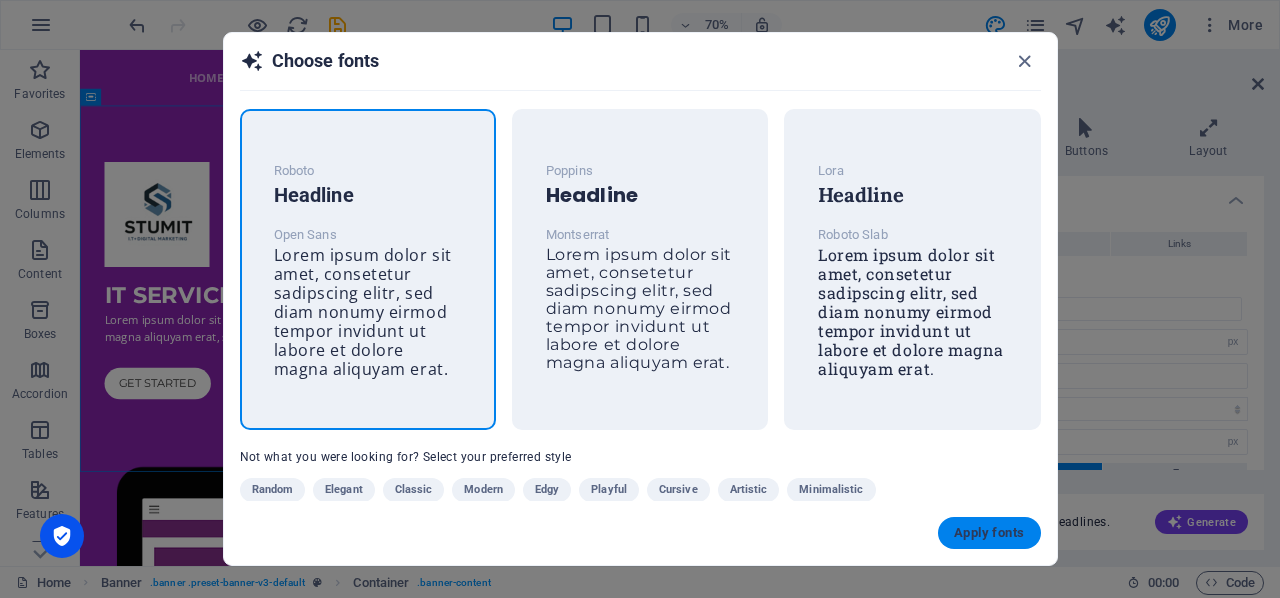 click on "Apply fonts" at bounding box center (989, 533) 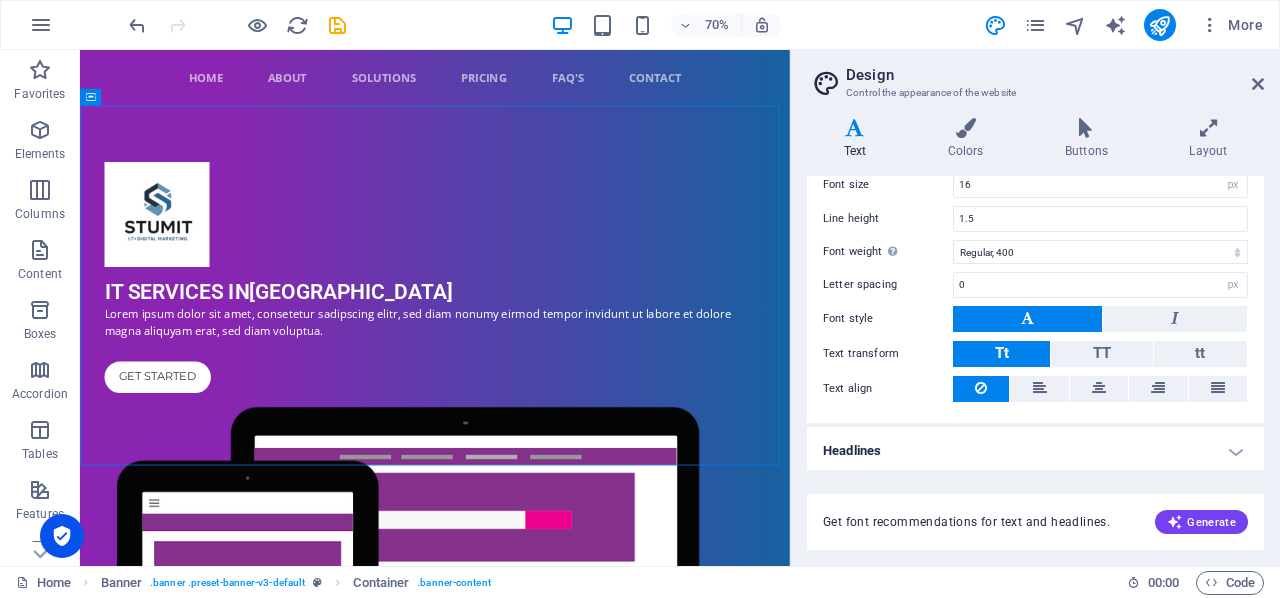 scroll, scrollTop: 156, scrollLeft: 0, axis: vertical 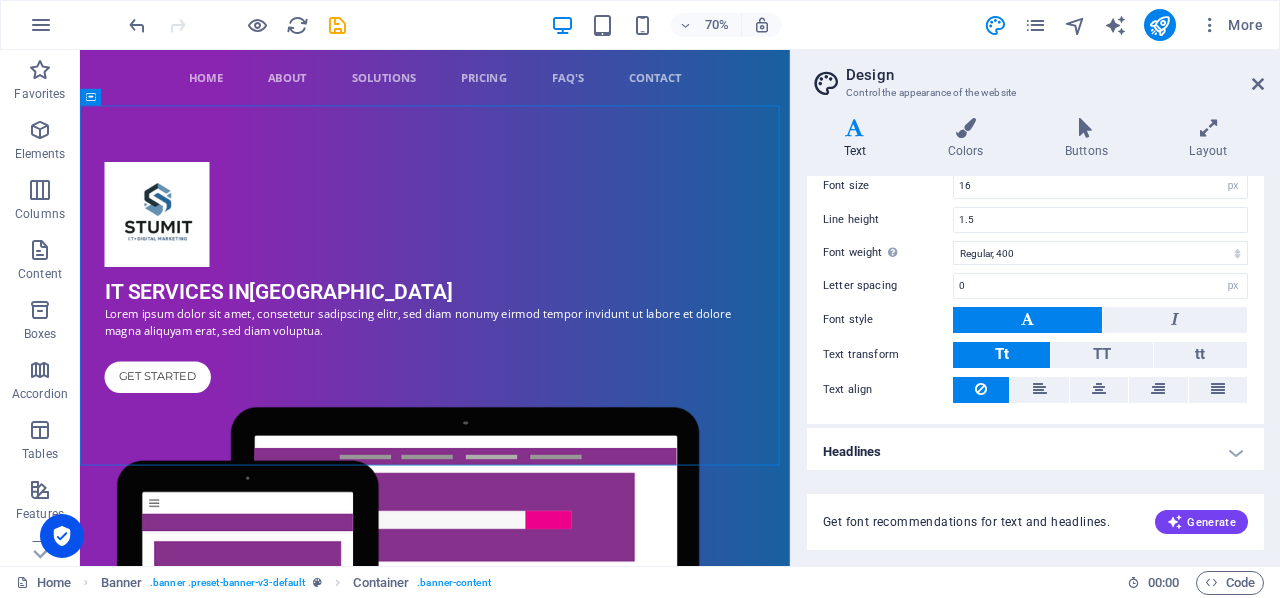 click on "Headlines" at bounding box center [1035, 452] 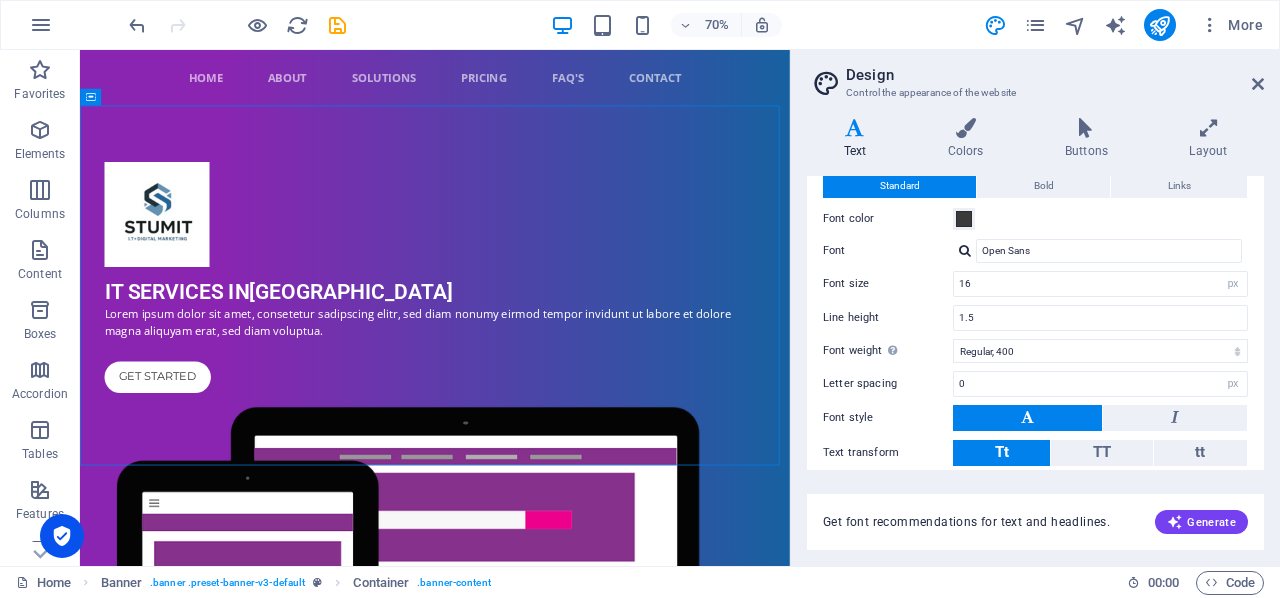 scroll, scrollTop: 0, scrollLeft: 0, axis: both 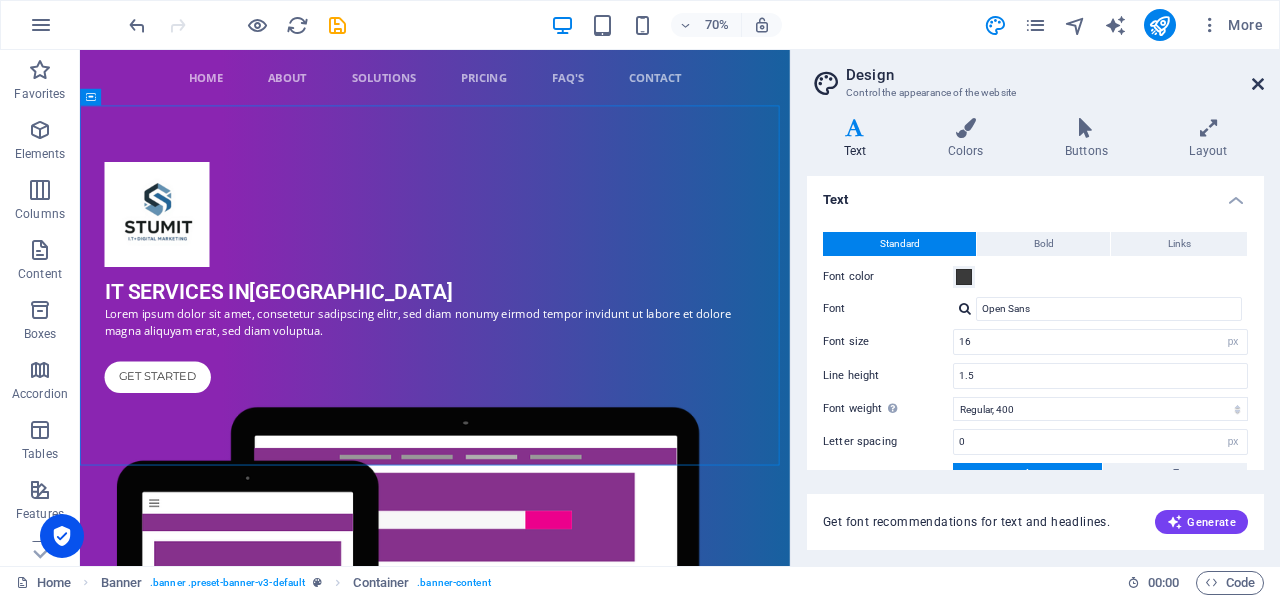 click at bounding box center (1258, 84) 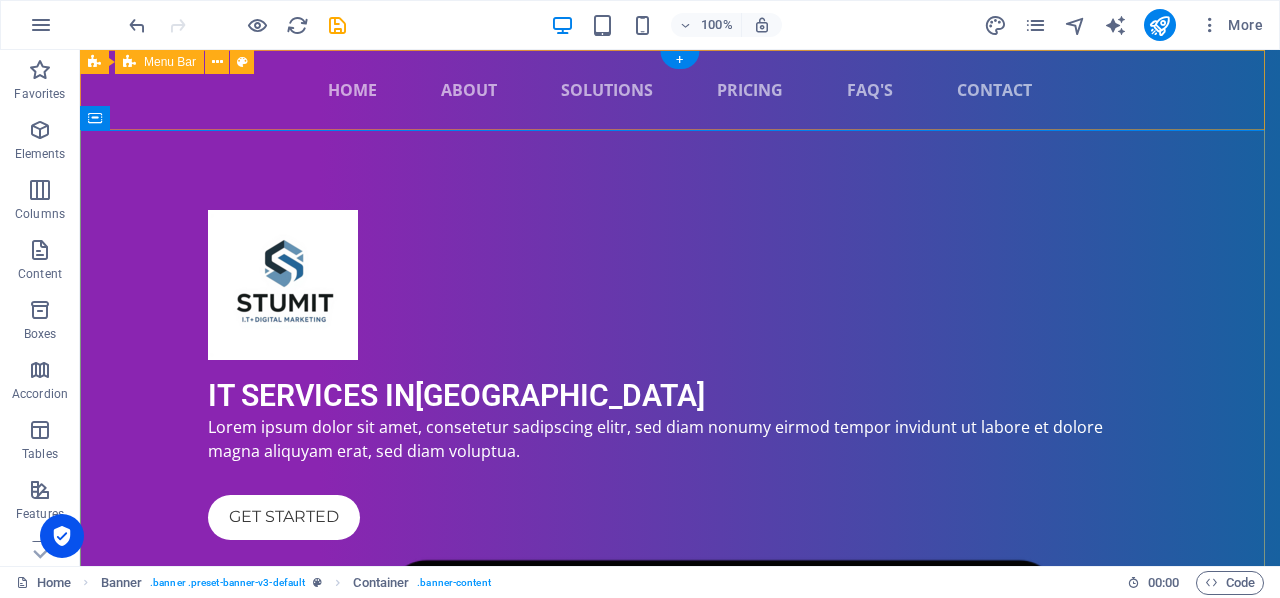 drag, startPoint x: 1220, startPoint y: 57, endPoint x: 870, endPoint y: 171, distance: 368.0978 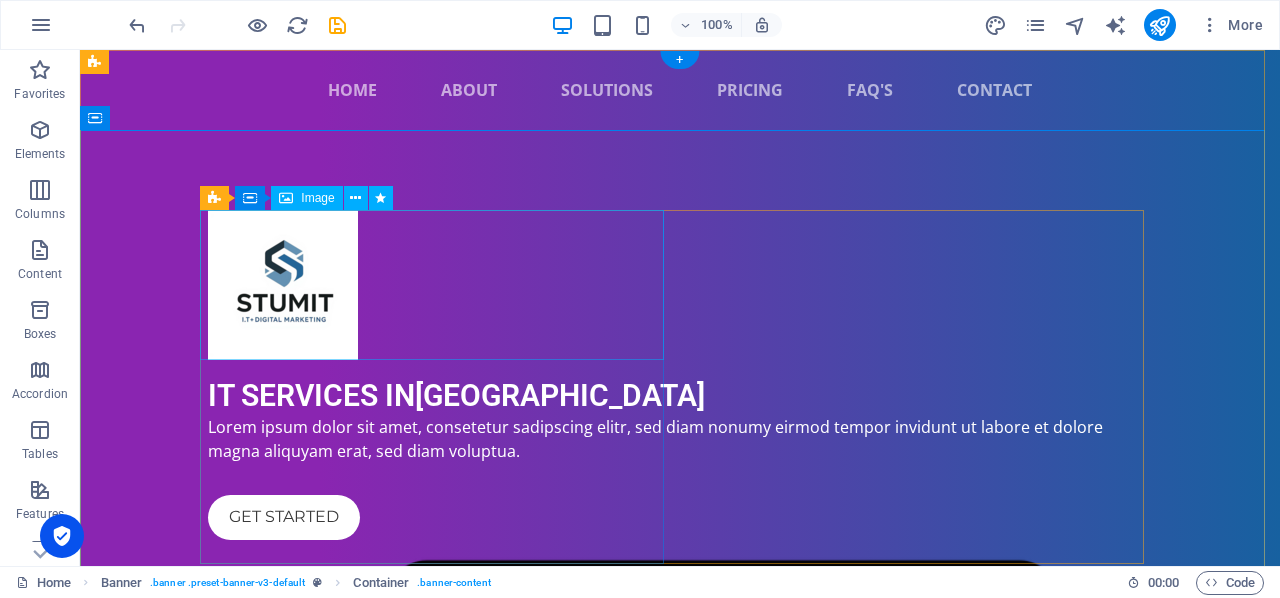 click at bounding box center (680, 285) 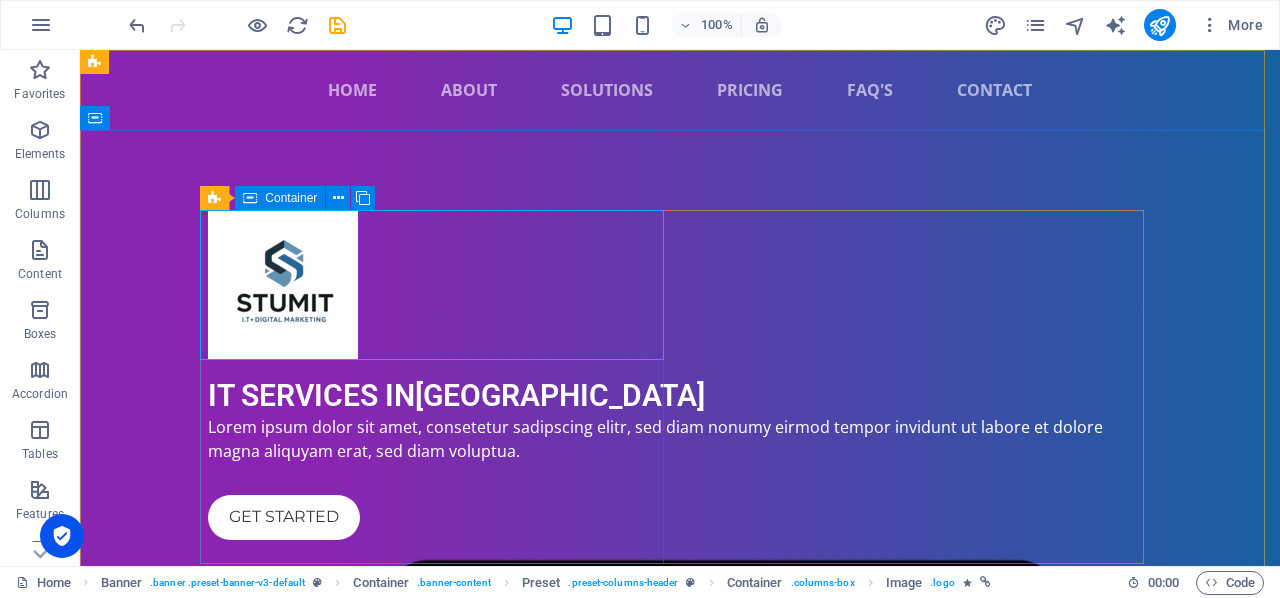 click on "Container" at bounding box center [291, 198] 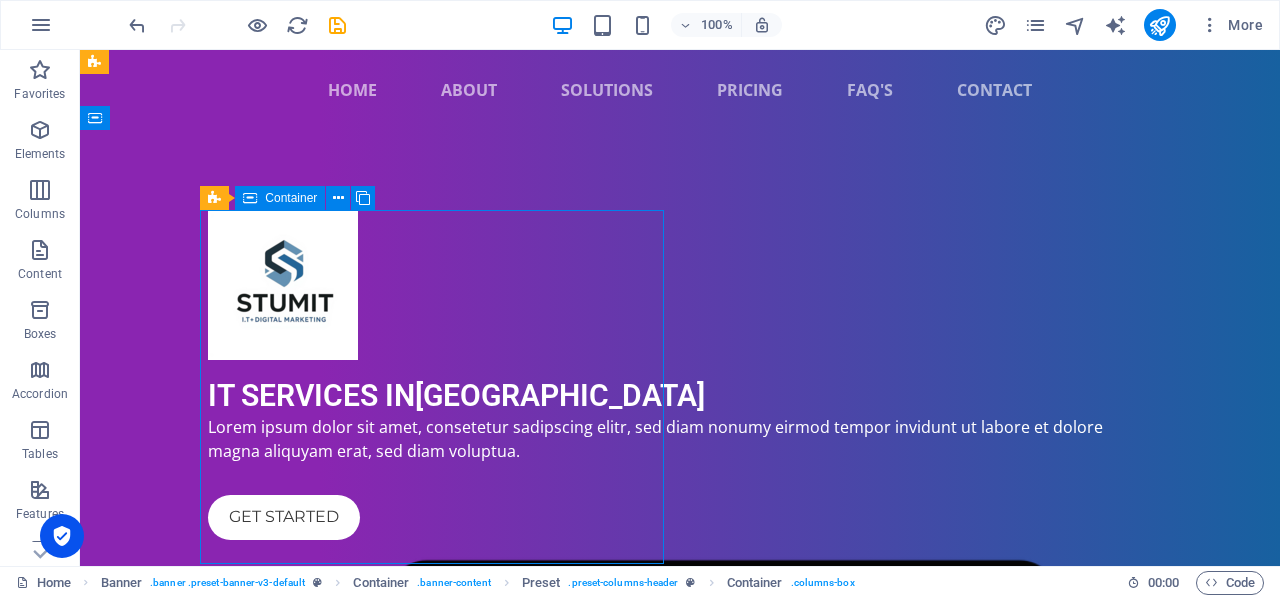 click on "Container" at bounding box center (291, 198) 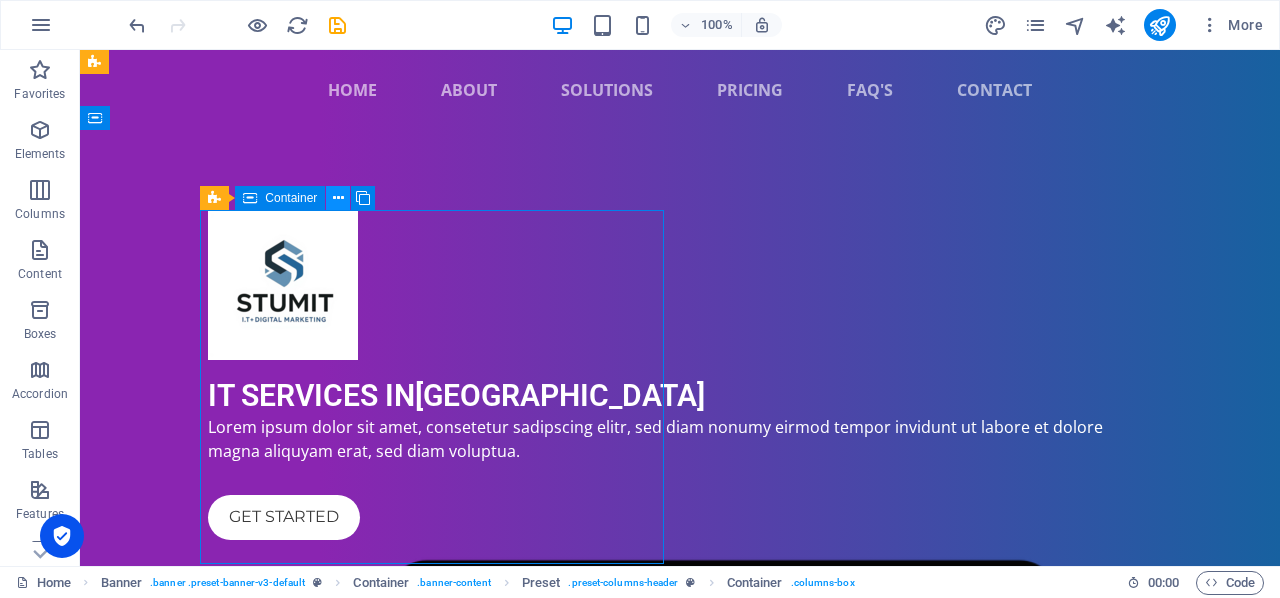 click at bounding box center (338, 198) 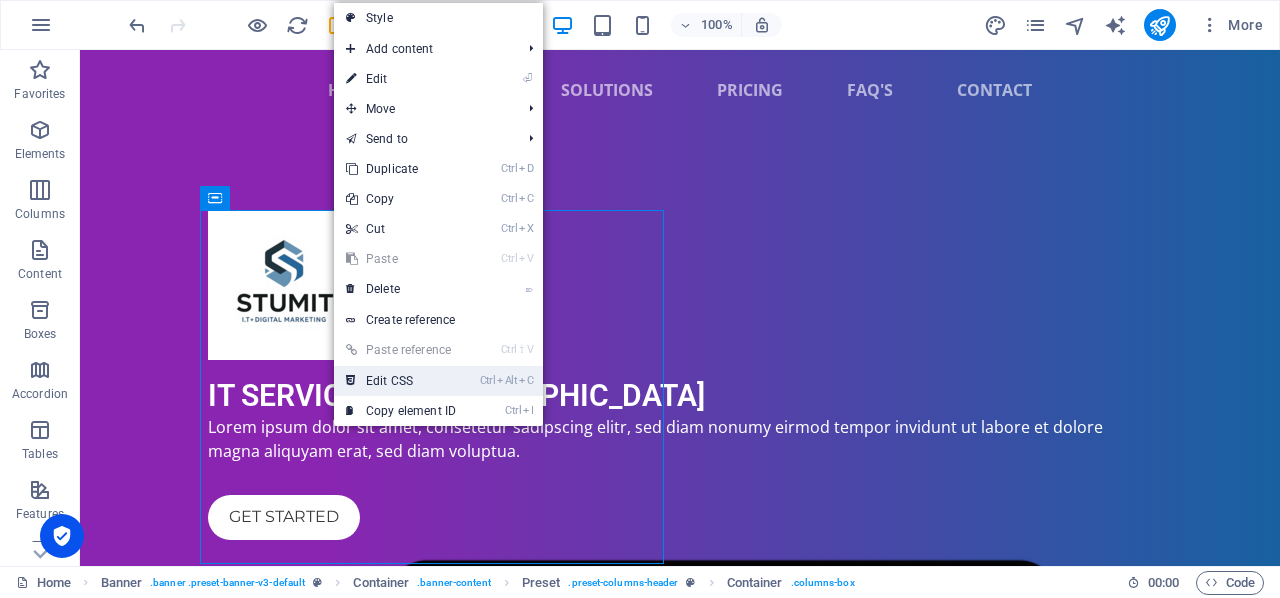 click on "Ctrl Alt C  Edit CSS" at bounding box center (401, 381) 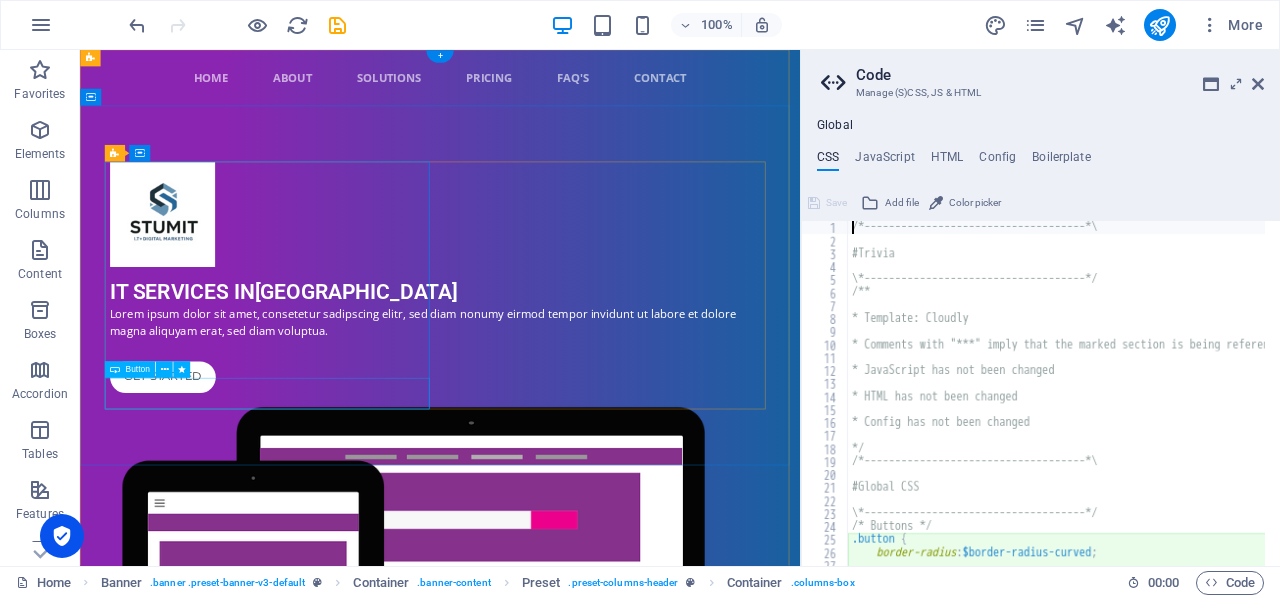 type on "border-radius: $border-radius-curved;" 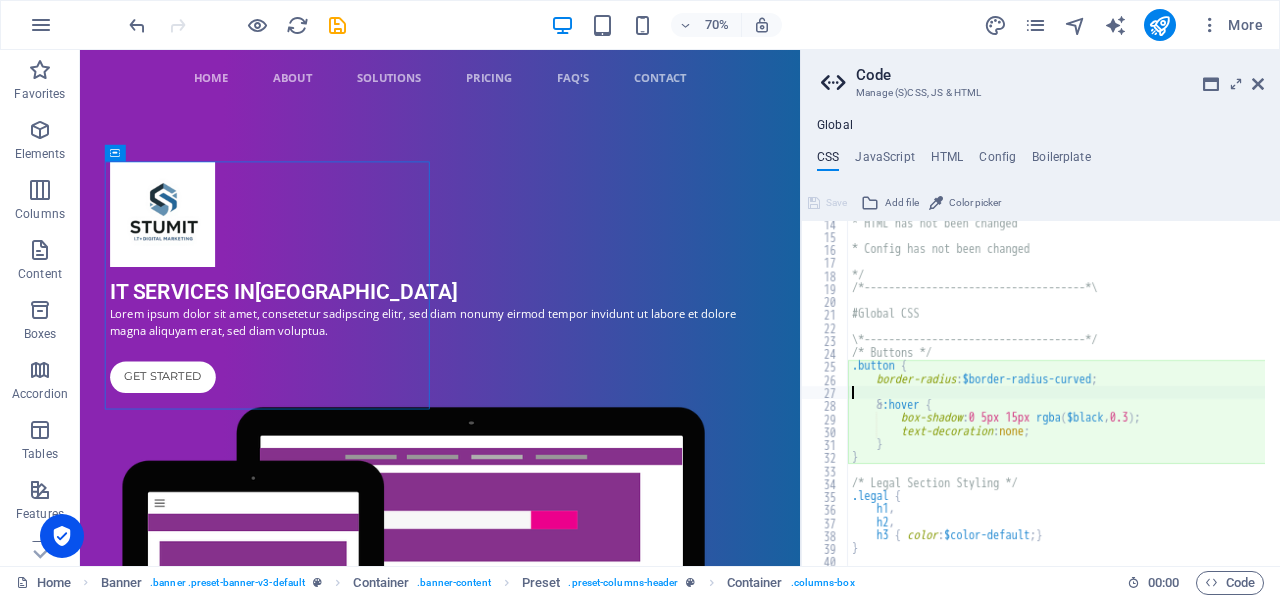 type on "&:hover {" 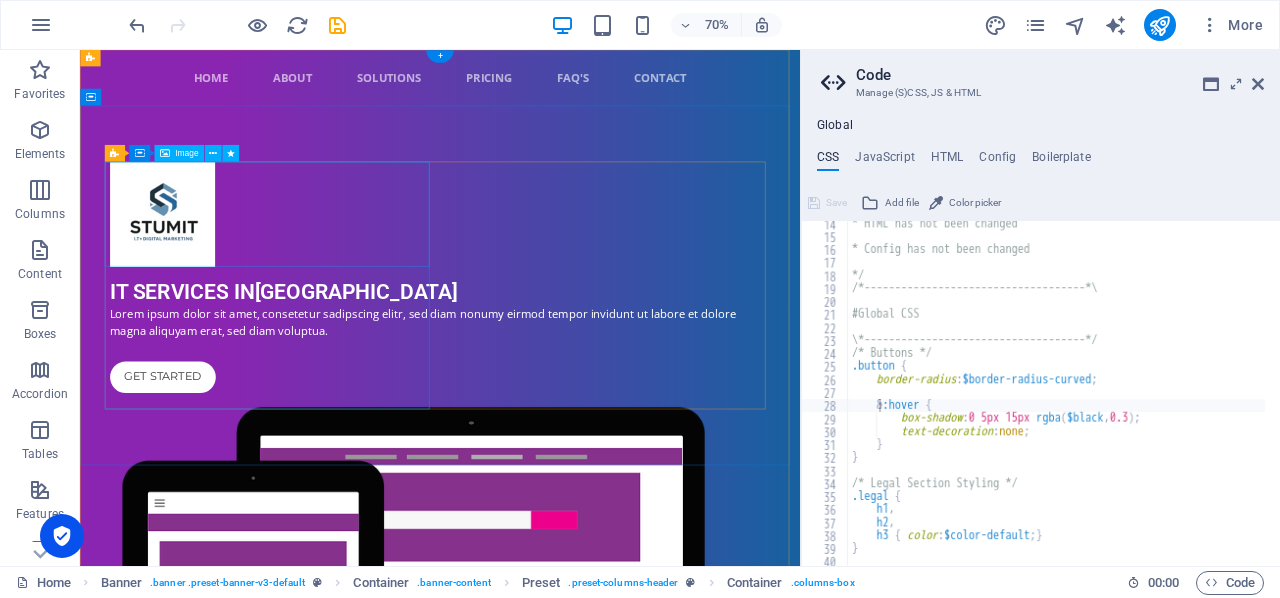 click at bounding box center [595, 285] 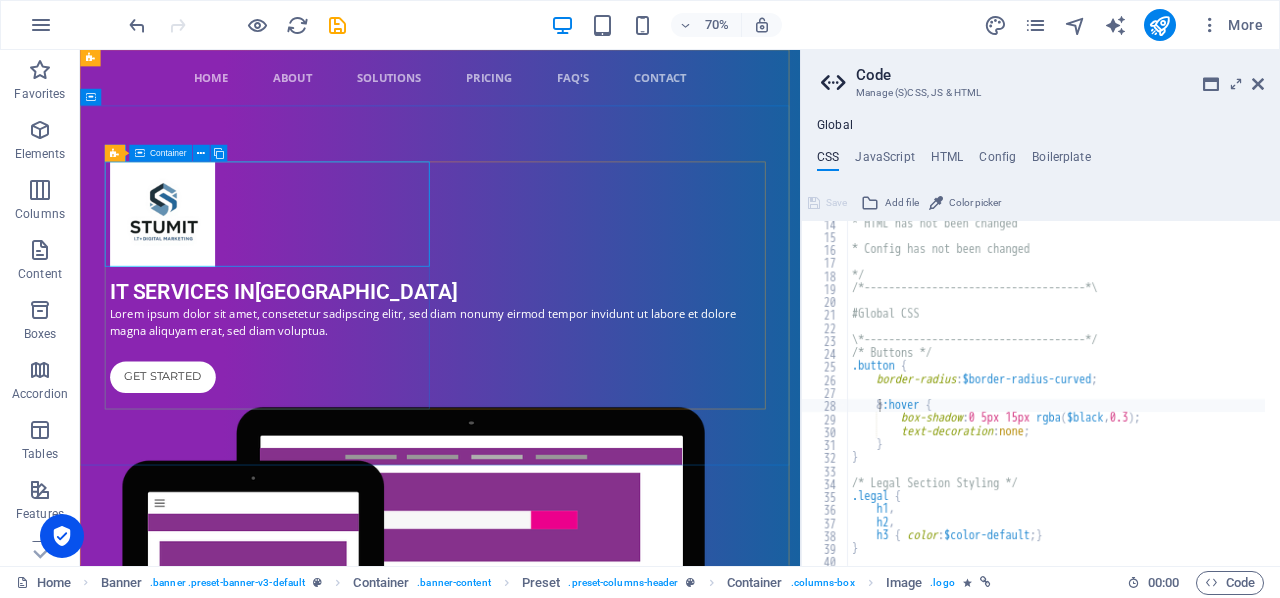 click on "Container" at bounding box center (168, 153) 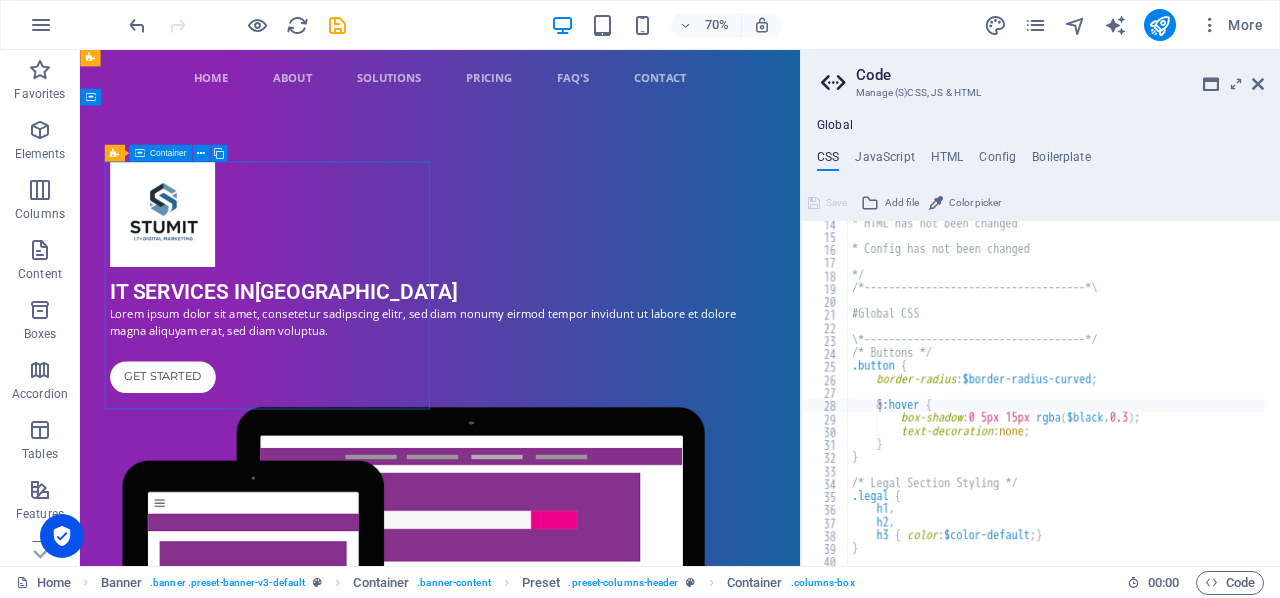 click on "Container" at bounding box center [168, 153] 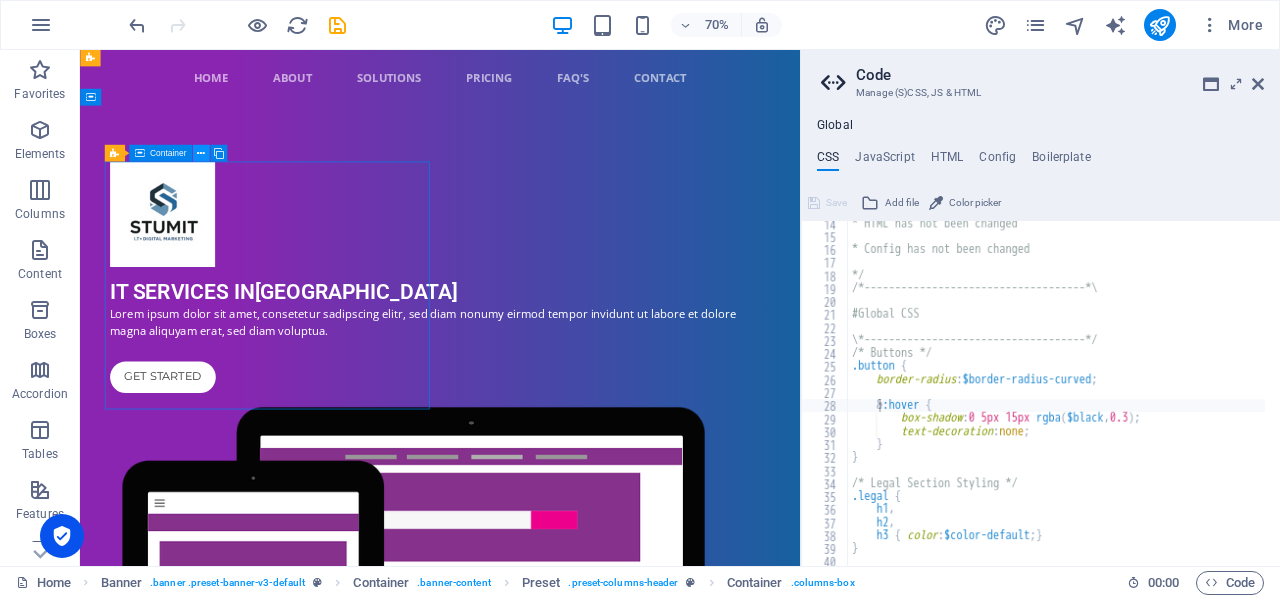 click at bounding box center (201, 153) 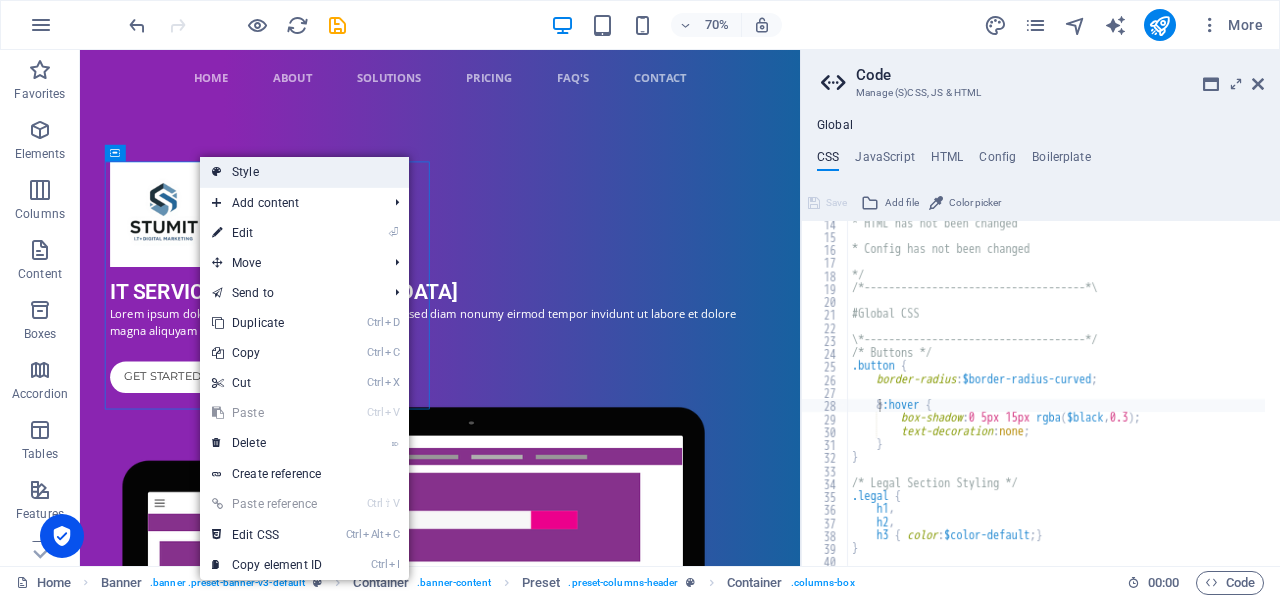 click on "Style" at bounding box center (304, 172) 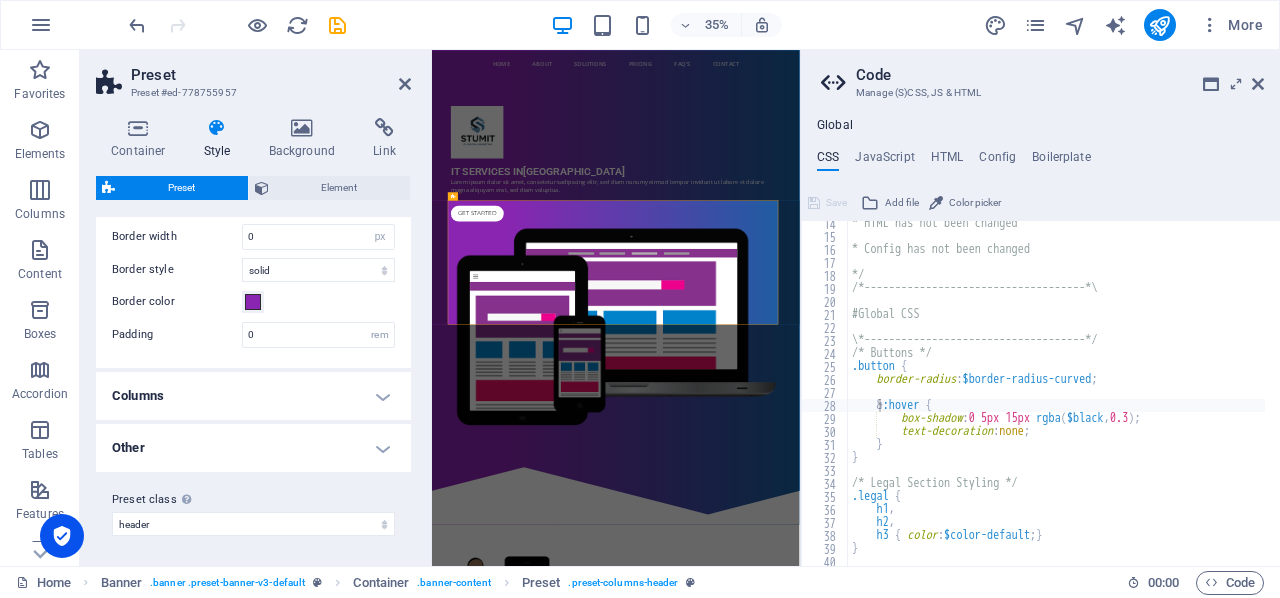 scroll, scrollTop: 0, scrollLeft: 0, axis: both 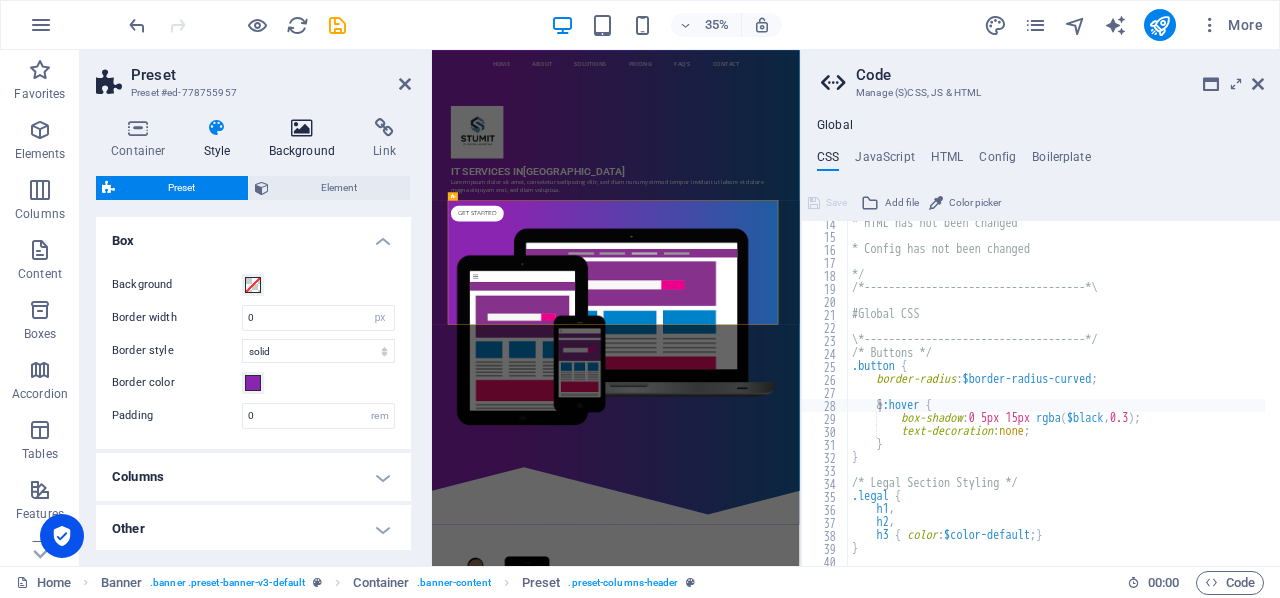 click on "Background" at bounding box center [306, 139] 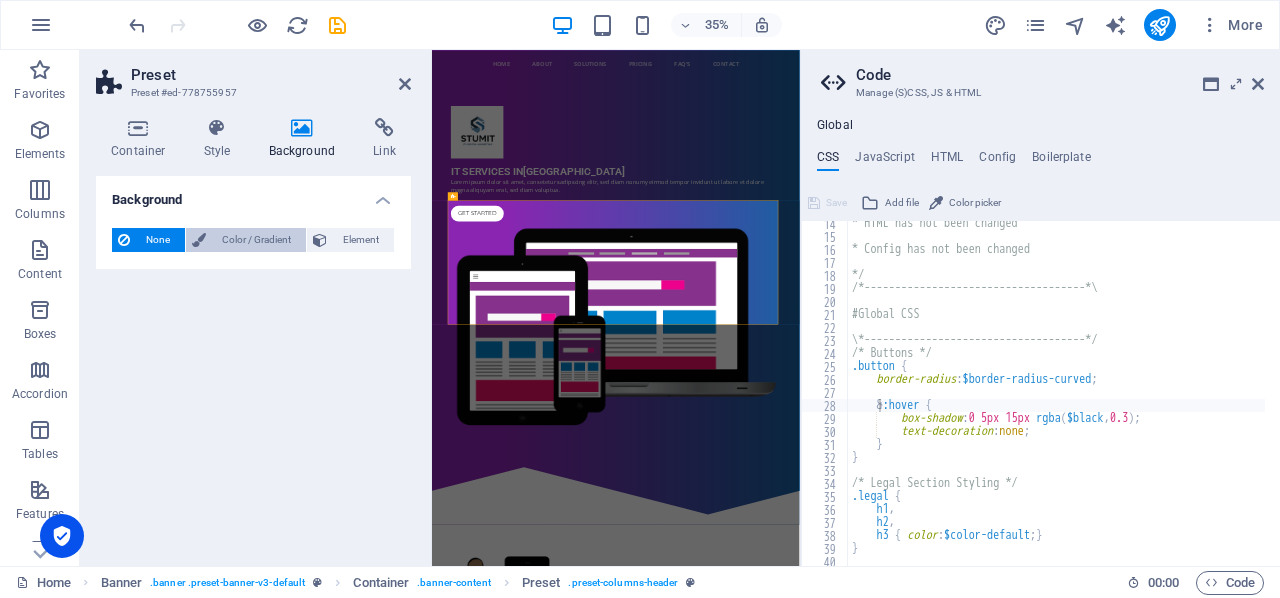 click on "Color / Gradient" at bounding box center (256, 240) 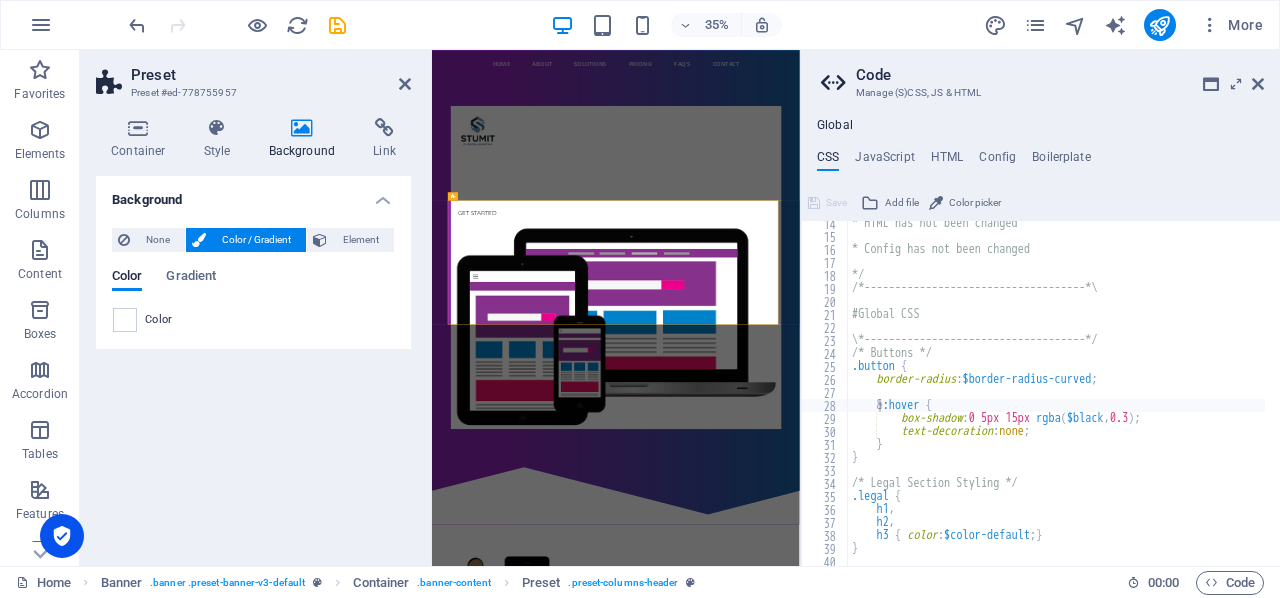 click on "Background None Color / Gradient Element Stretch background to full-width Color overlay Places an overlay over the background to colorize it Parallax 0 % Image Image slider Map Video YouTube Vimeo HTML Color Gradient Color A parent element contains a background. Edit background on parent element" at bounding box center [253, 363] 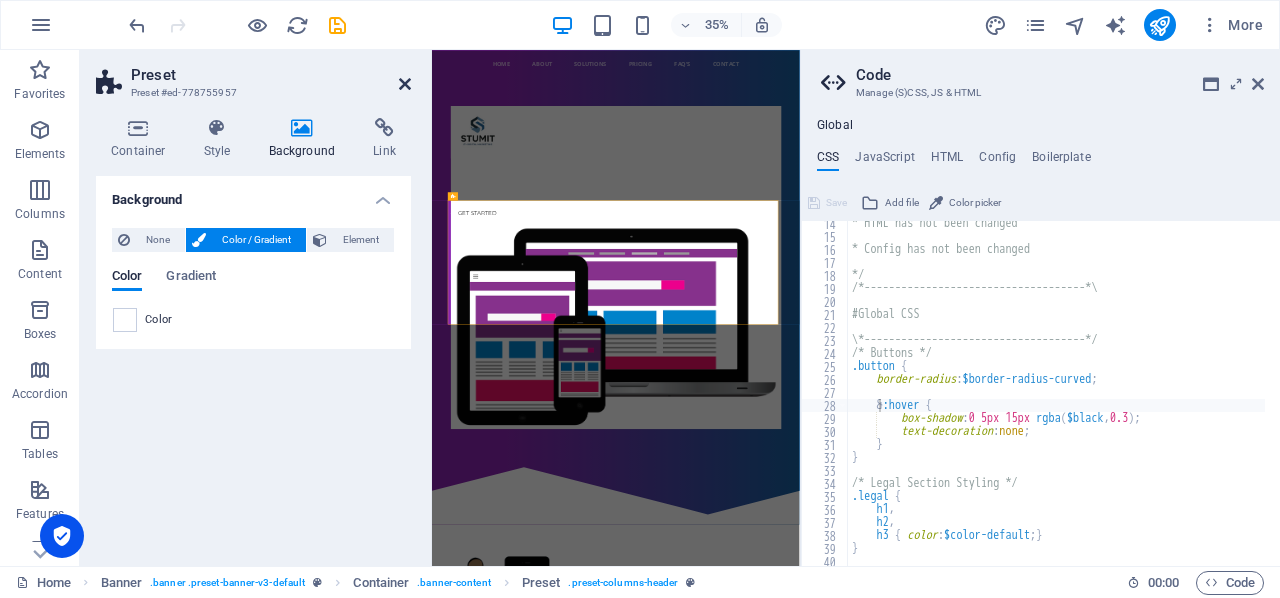 click at bounding box center [405, 84] 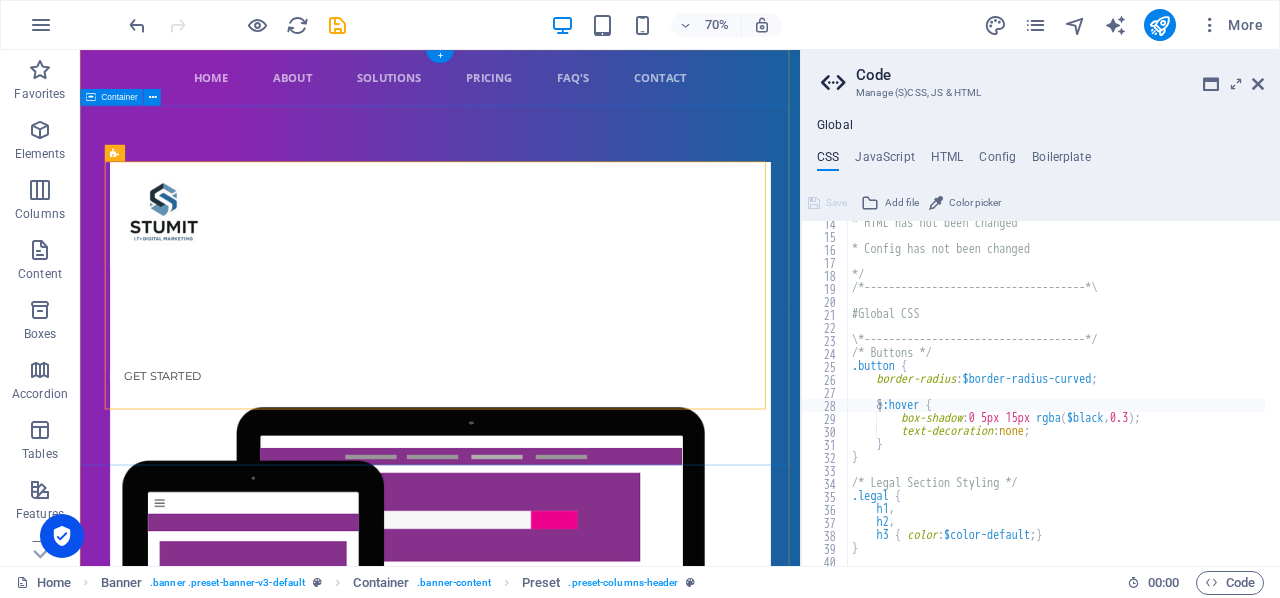 click on "IT Services in  Devon Lorem ipsum dolor sit amet, consetetur sadipscing elitr, sed diam nonumy eirmod tempor invidunt ut labore et dolore magna aliquyam erat, sed diam voluptua. Get started" at bounding box center (594, 671) 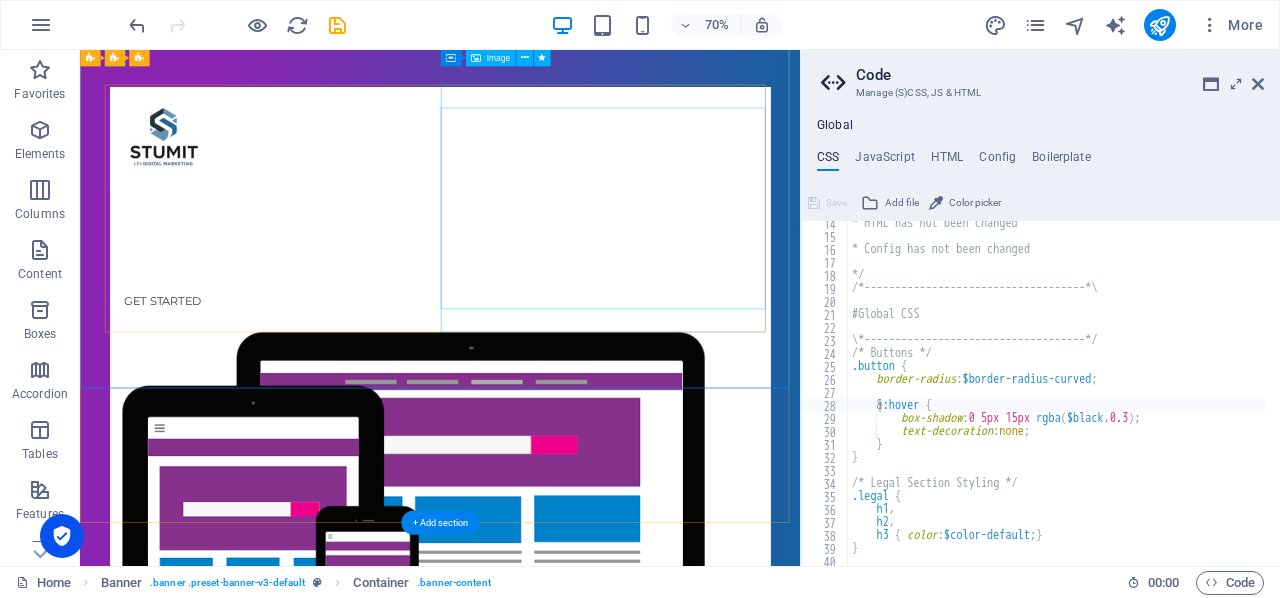 scroll, scrollTop: 0, scrollLeft: 0, axis: both 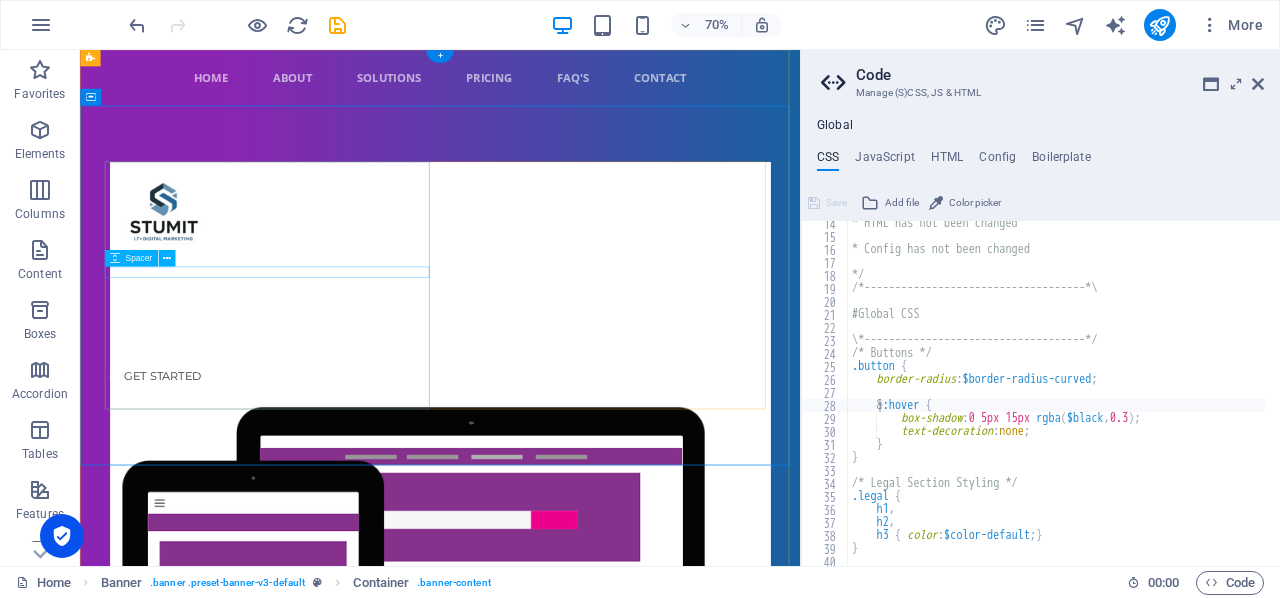 click on "IT Services in  Devon" at bounding box center (595, 395) 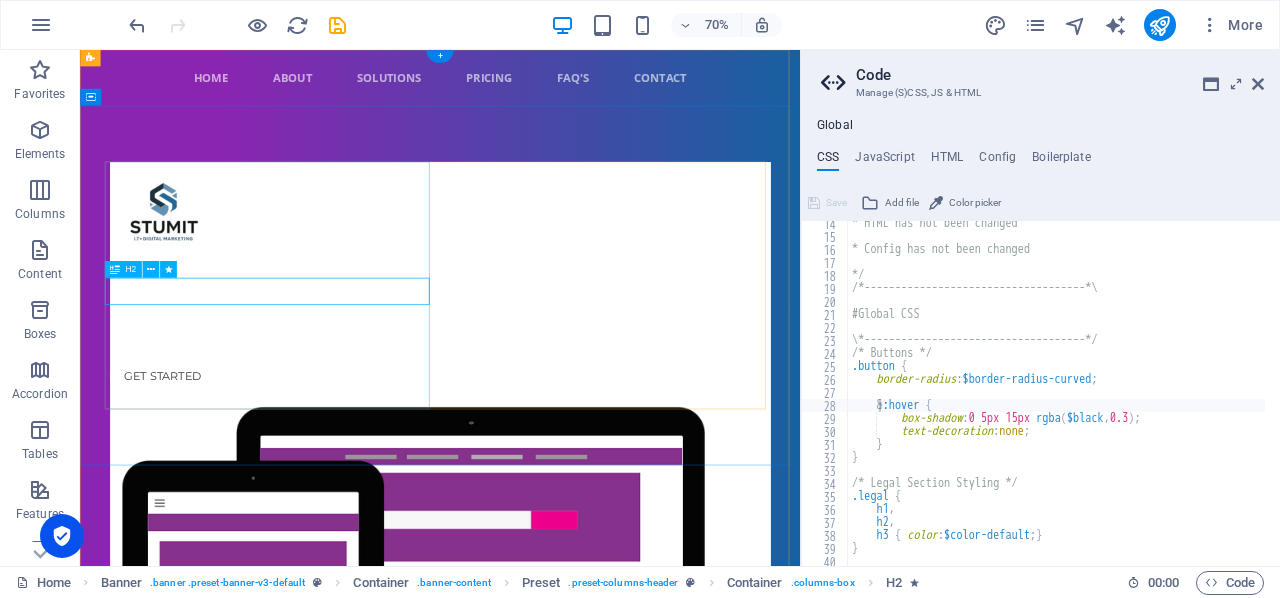 click on "IT Services in  Devon" at bounding box center [595, 395] 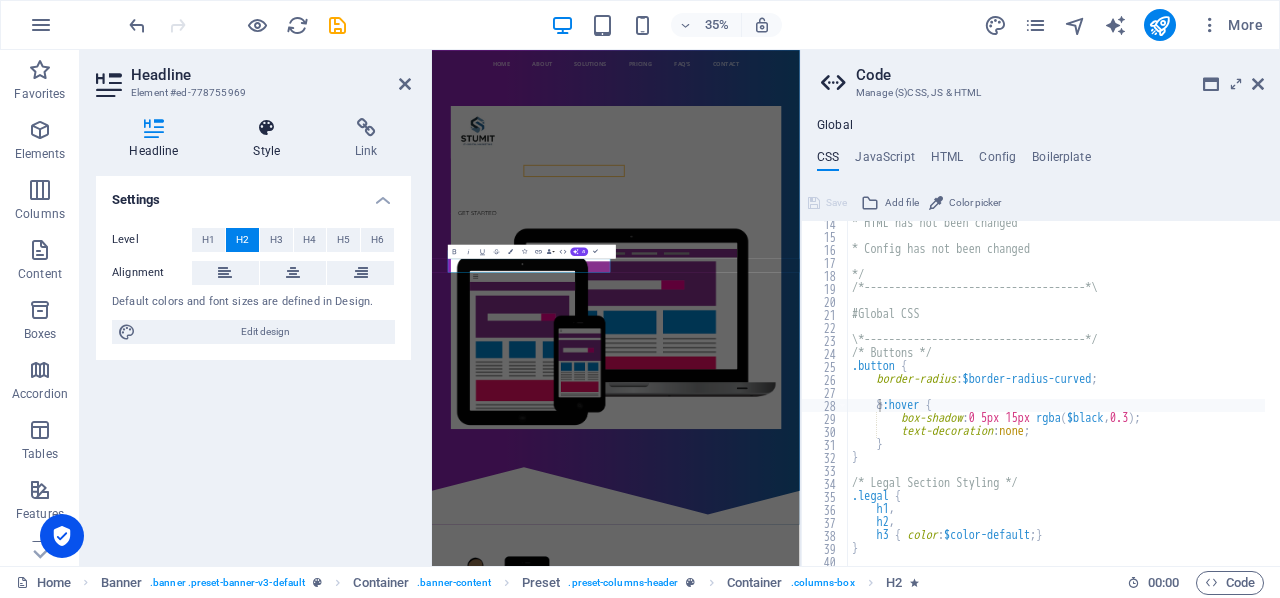click on "Style" at bounding box center (271, 139) 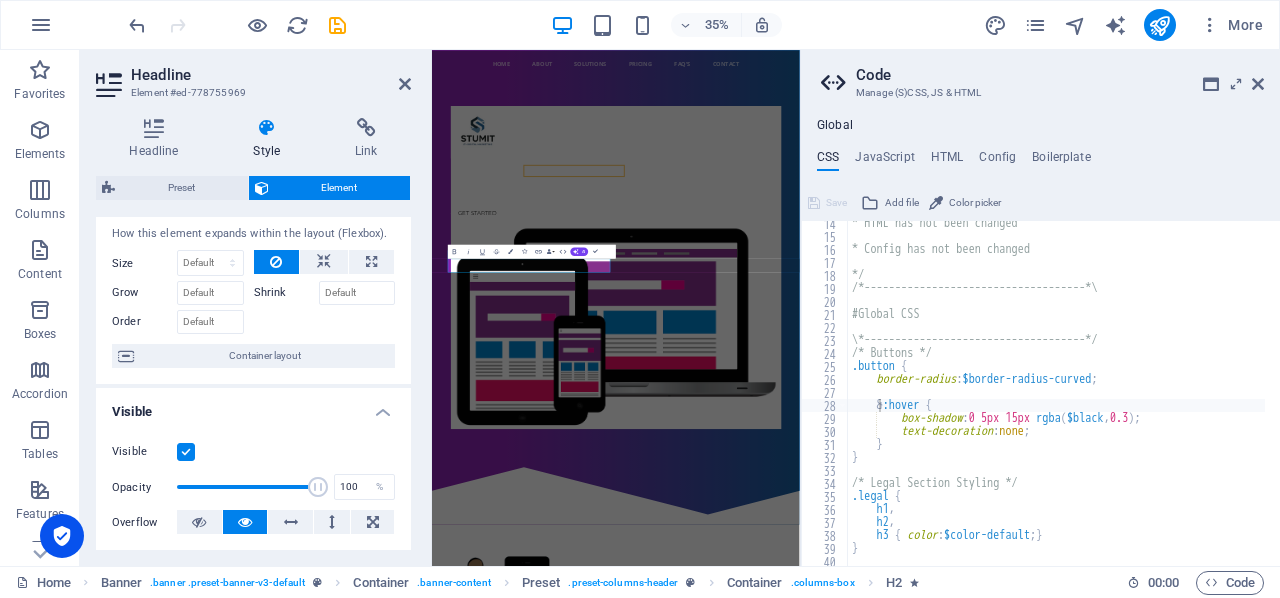 scroll, scrollTop: 0, scrollLeft: 0, axis: both 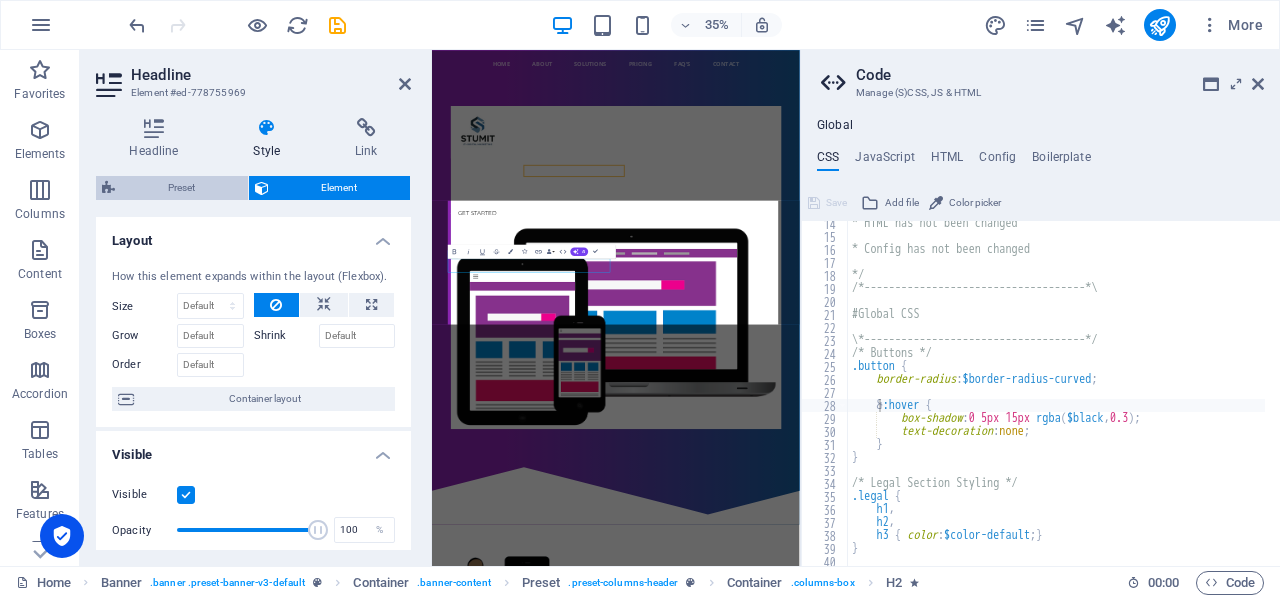 click on "Preset" at bounding box center [181, 188] 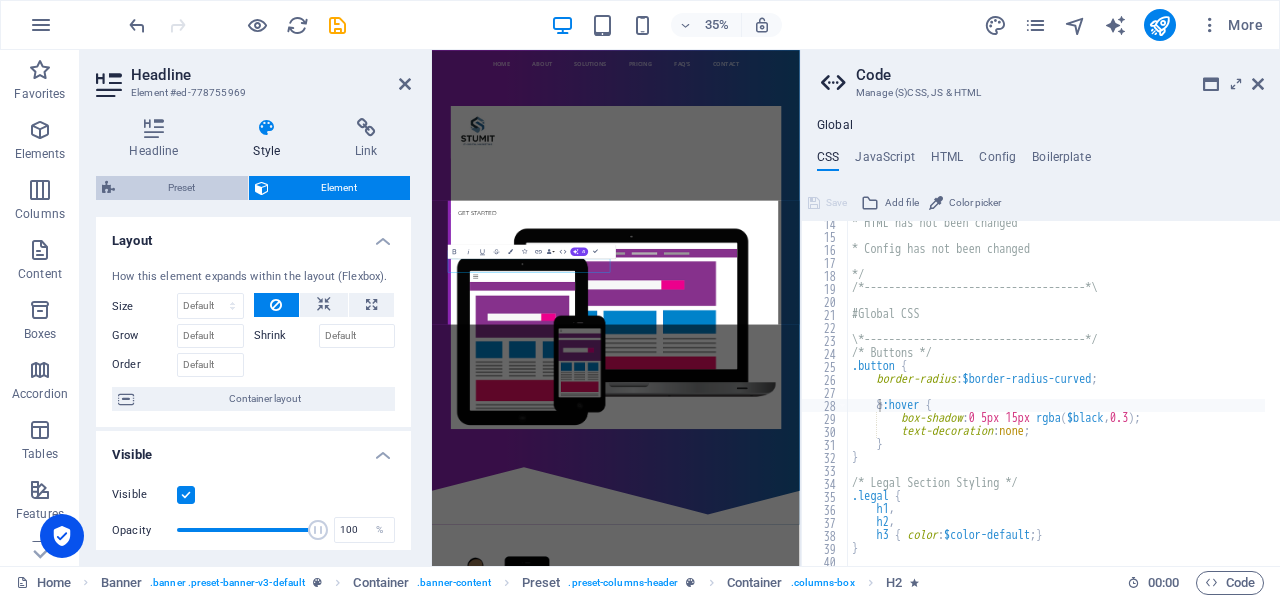 select on "px" 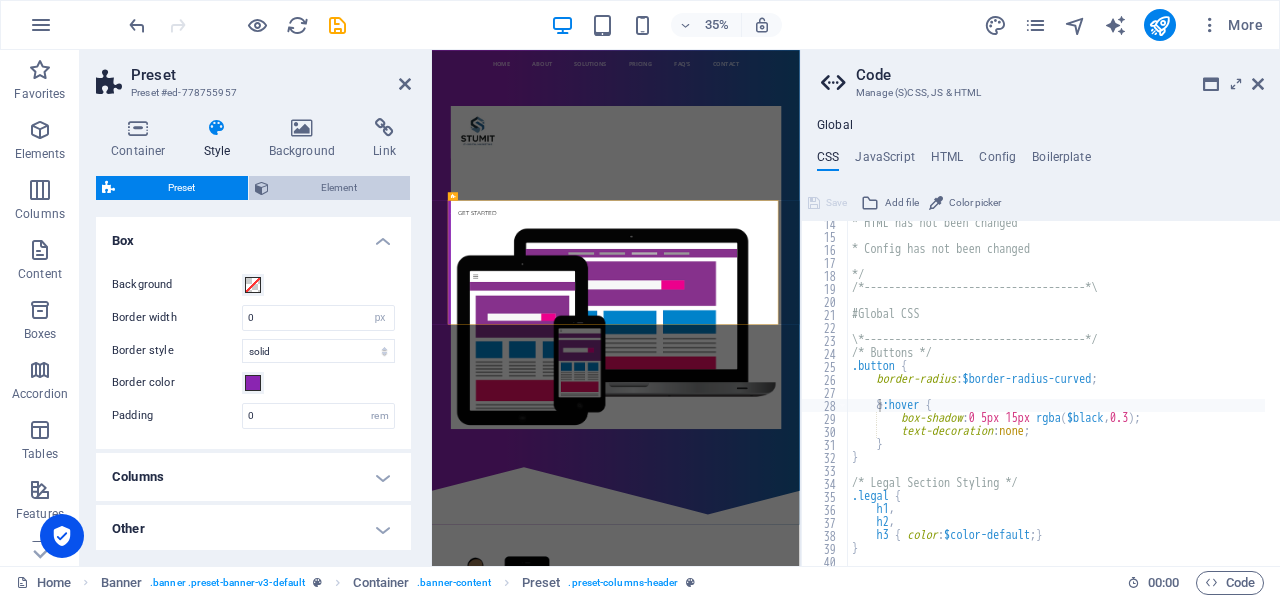 click at bounding box center [262, 188] 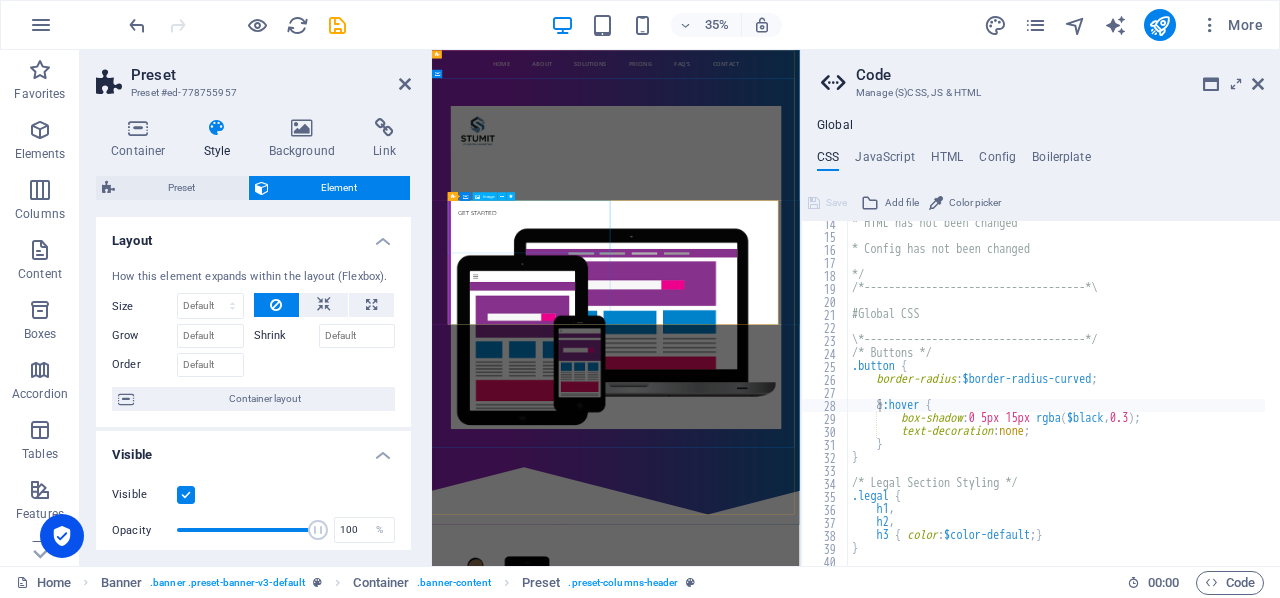 click at bounding box center (958, 285) 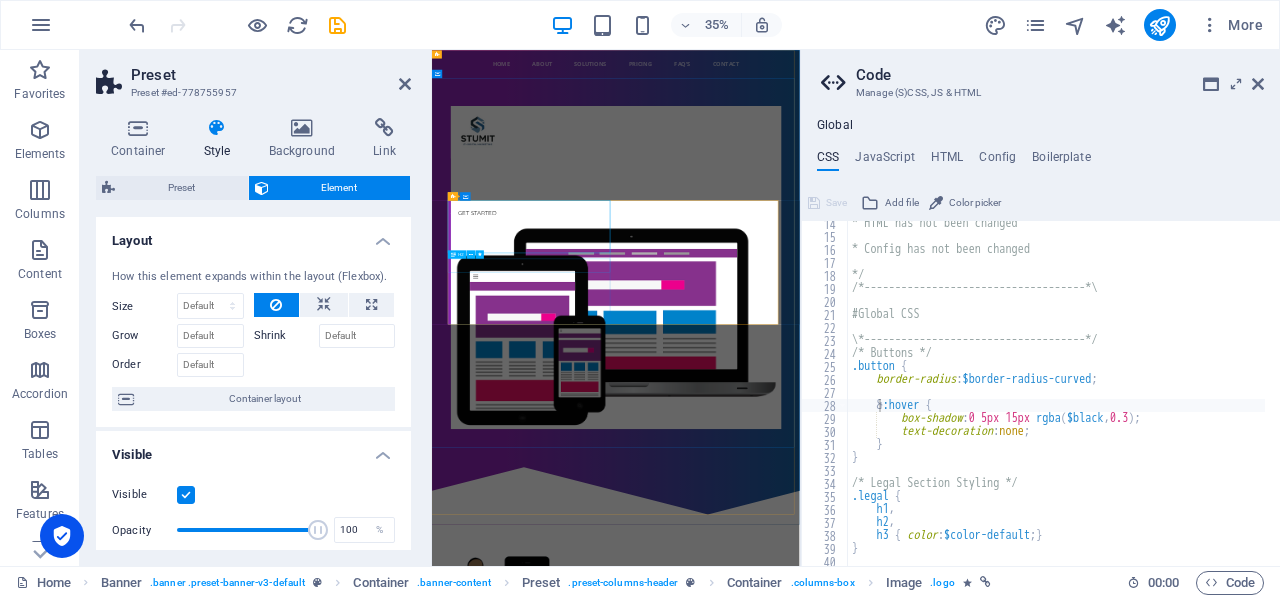 click on "IT Services in  Devon" at bounding box center (958, 395) 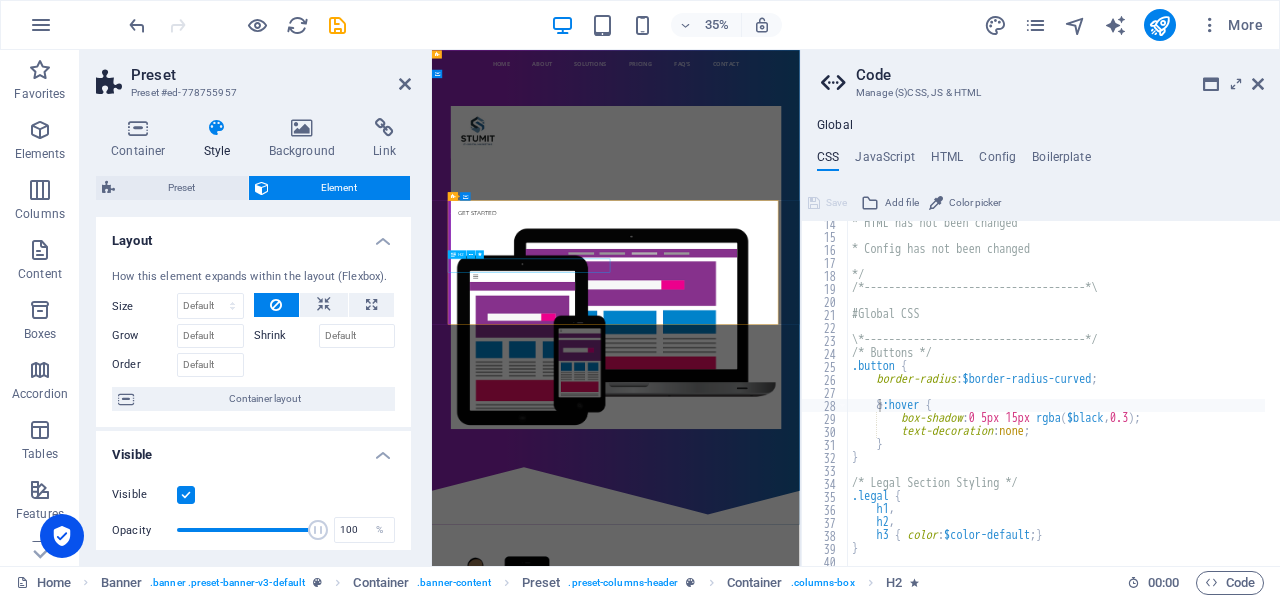 click on "IT Services in  Devon" at bounding box center (958, 395) 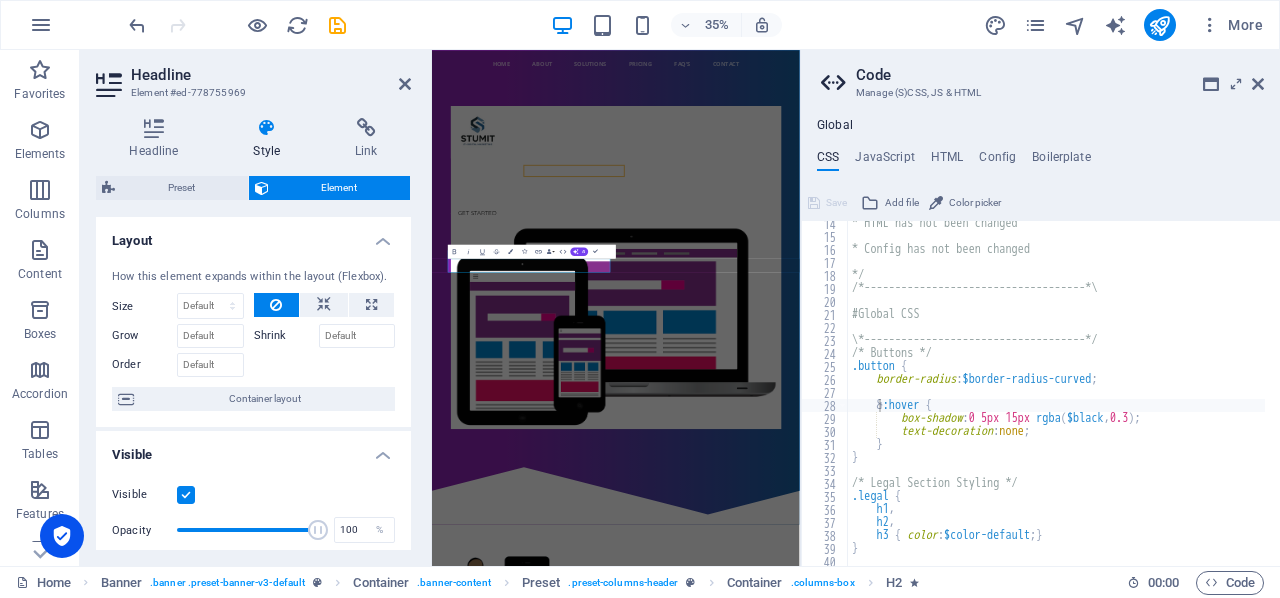 click on "Headline Element #ed-778755969 Headline Style Link Settings Level H1 H2 H3 H4 H5 H6 Alignment Default colors and font sizes are defined in Design. Edit design Preset Element Layout How this element expands within the layout (Flexbox). Size Default auto px % 1/1 1/2 1/3 1/4 1/5 1/6 1/7 1/8 1/9 1/10 Grow Shrink Order Container layout Visible Visible Opacity 100 % Overflow Spacing Margin Default auto px % rem vw vh Custom Custom auto px % rem vw vh auto px % rem vw vh auto px % rem vw vh auto px % rem vw vh Padding Default px rem % vh vw Custom Custom px rem % vh vw px rem % vh vw px rem % vh vw px rem % vh vw Border Style              - Width 1 auto px rem % vh vw Custom Custom 1 auto px rem % vh vw 1 auto px rem % vh vw 1 auto px rem % vh vw 1 auto px rem % vh vw  - Color Round corners Default px rem % vh vw Custom Custom px rem % vh vw px rem % vh vw px rem % vh vw px rem % vh vw Shadow Default None Outside Inside Color X offset 0 px rem vh vw Y offset 0 px rem vh vw Blur 0 px rem % vh vw Spread 0 0" at bounding box center (256, 308) 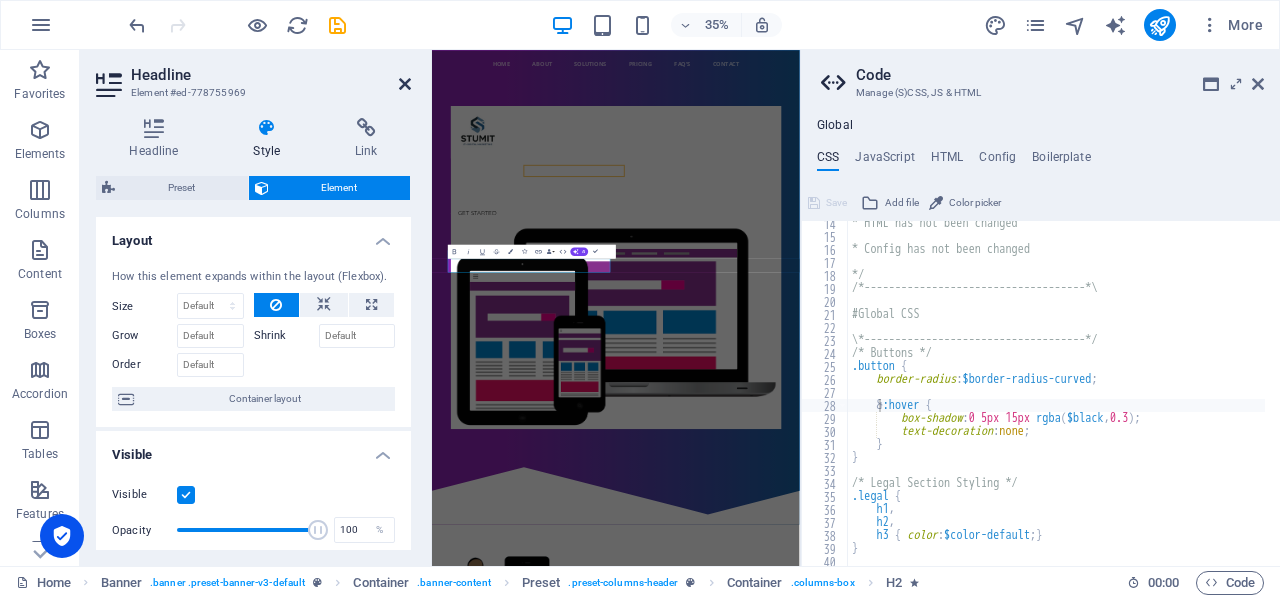 click at bounding box center [405, 84] 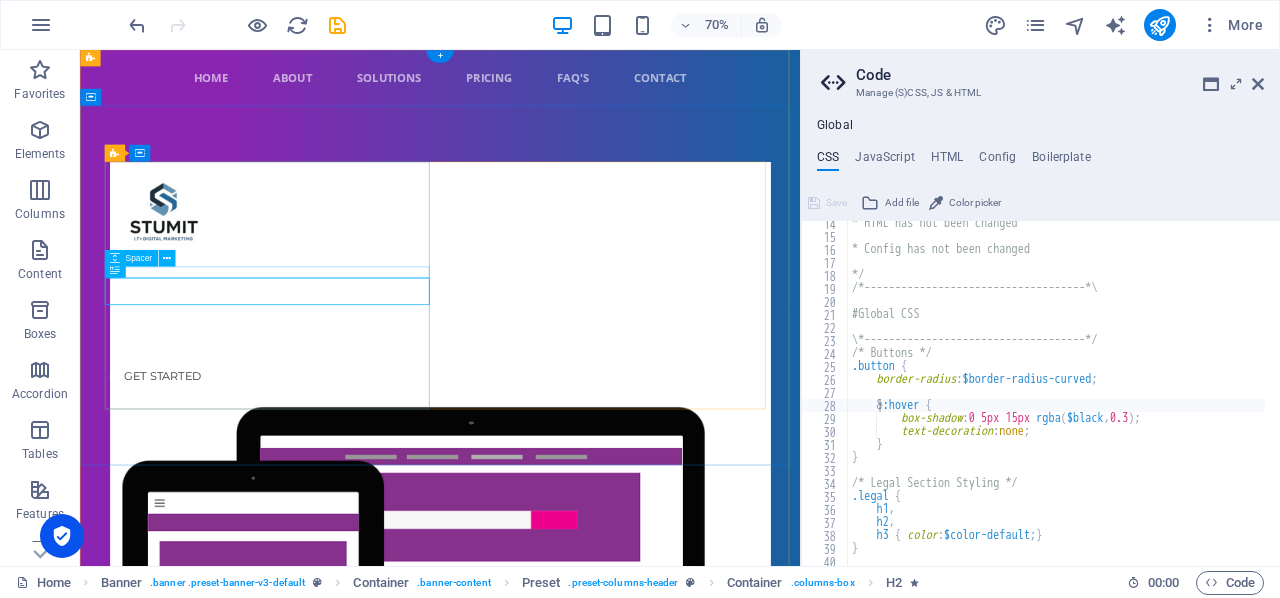 click at bounding box center (595, 368) 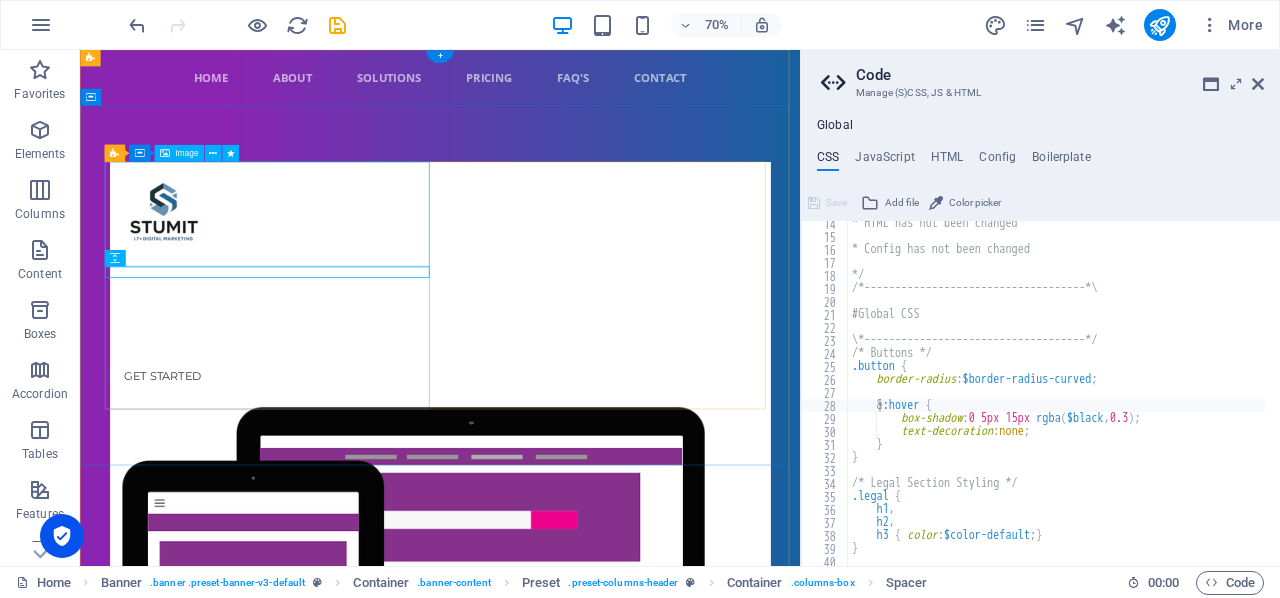click at bounding box center (595, 285) 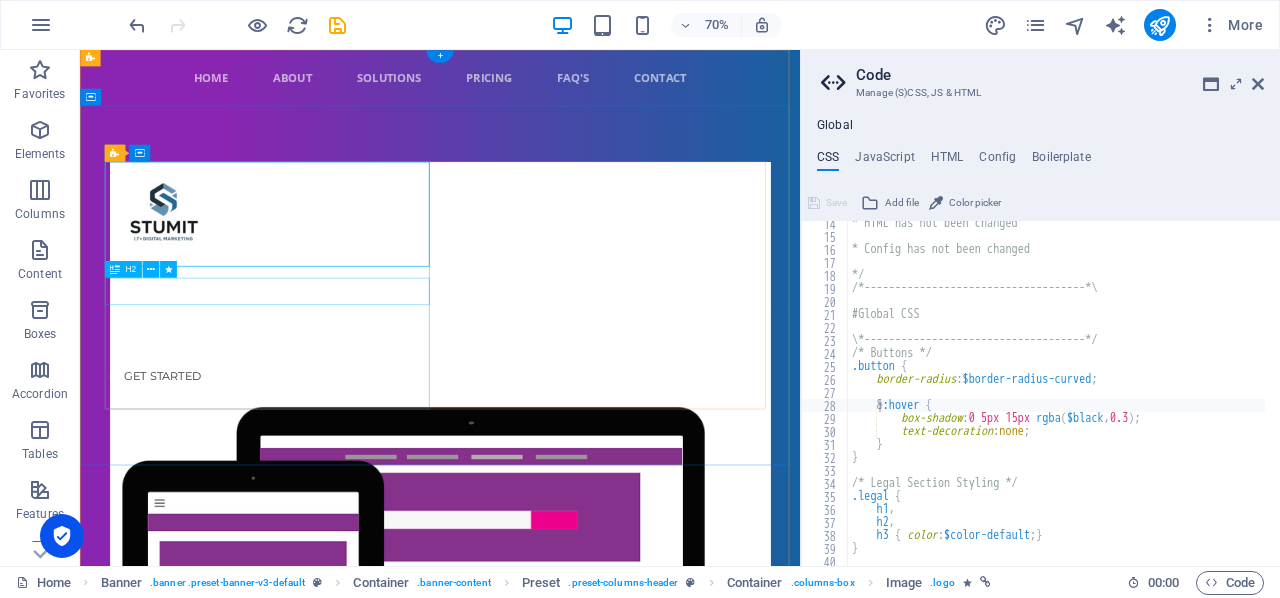 click on "IT Services in  Devon" at bounding box center (595, 395) 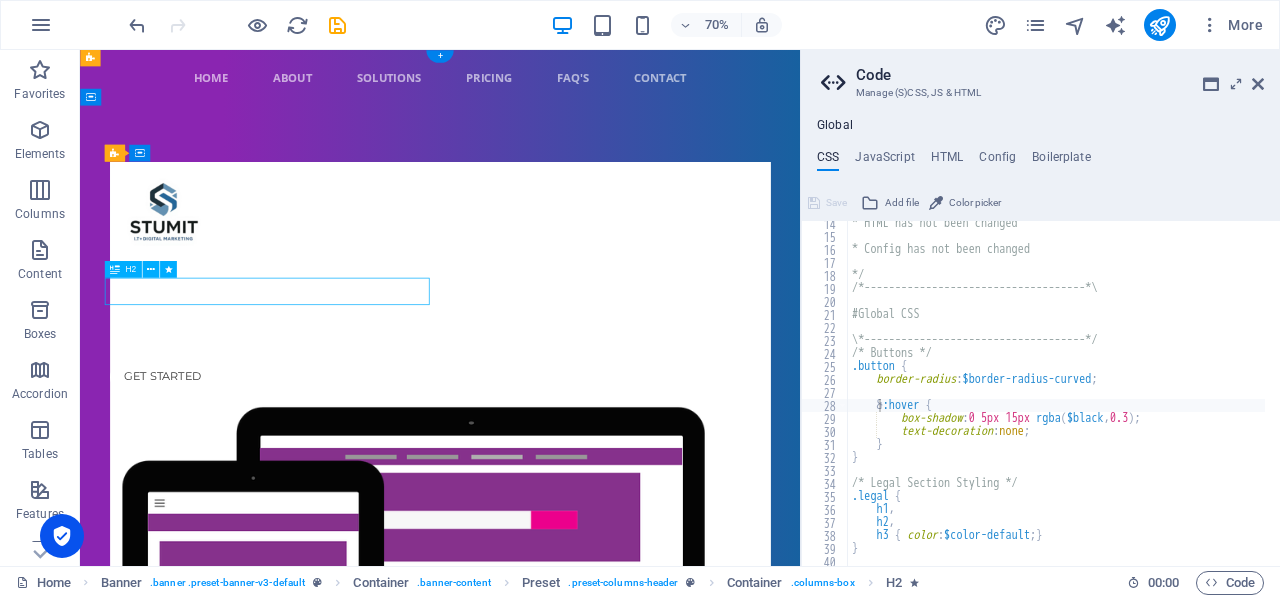 click on "IT Services in  Devon" at bounding box center [595, 395] 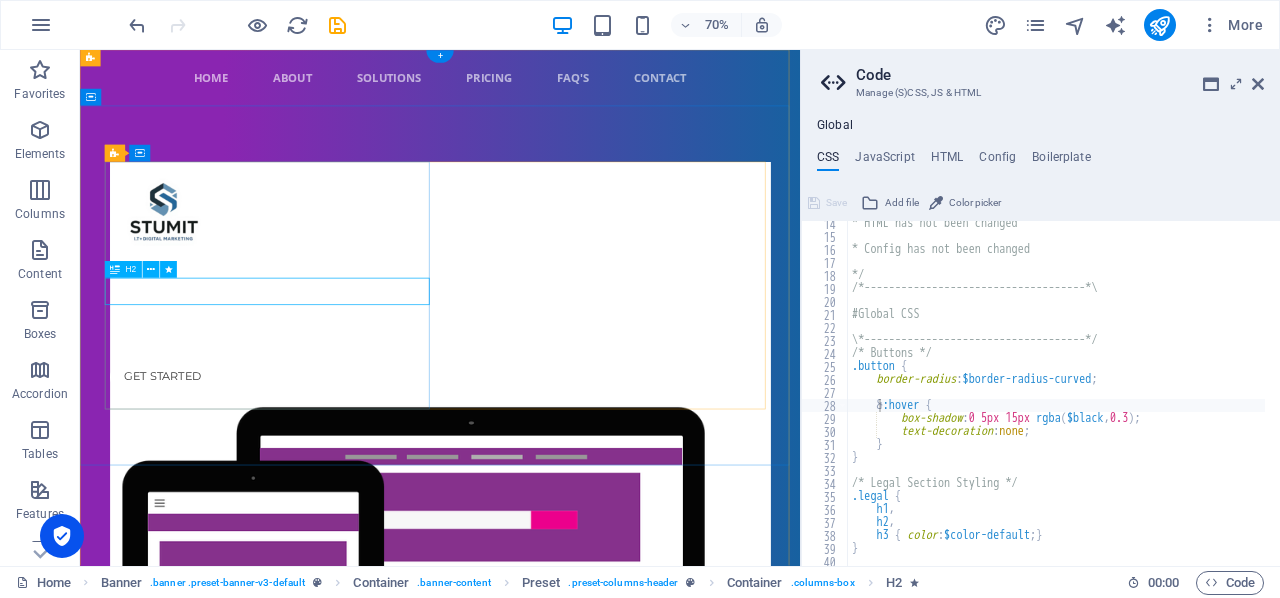 click on "IT Services in  Devon" at bounding box center (595, 395) 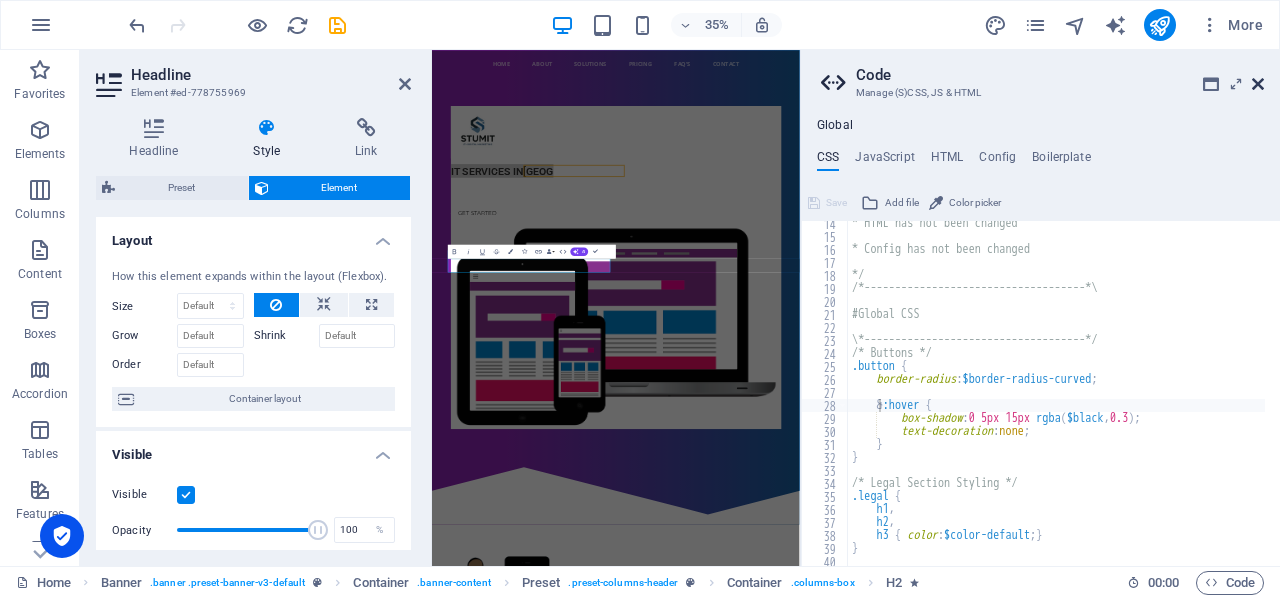 click at bounding box center (1258, 84) 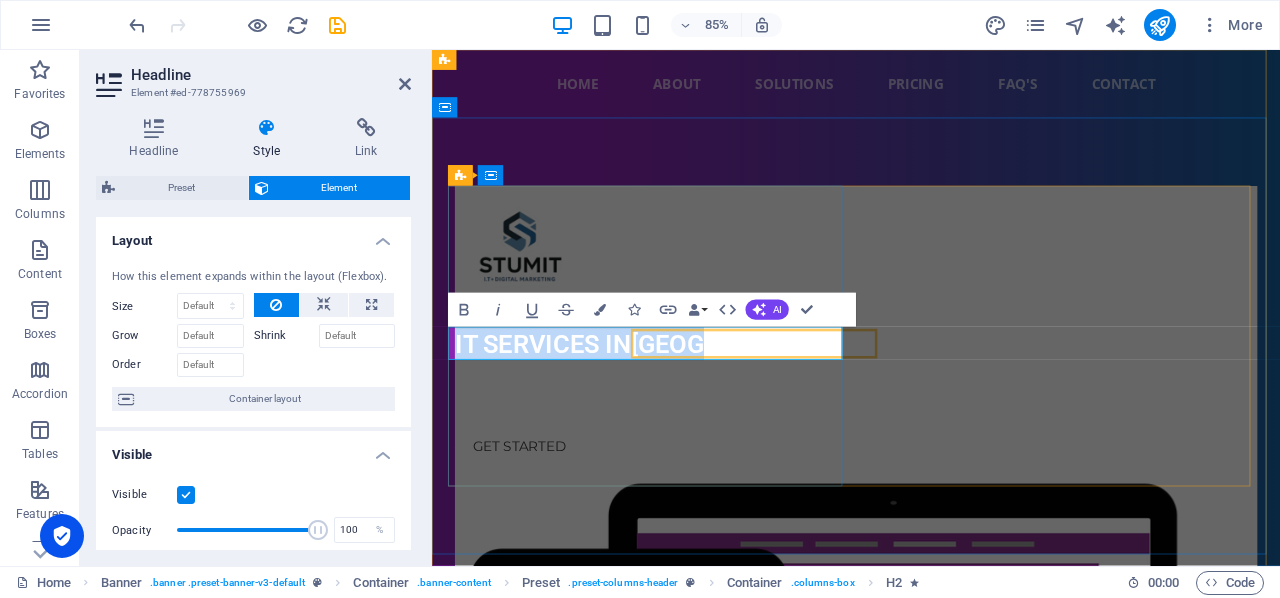 click on "IT Services in  Devon" at bounding box center (931, 395) 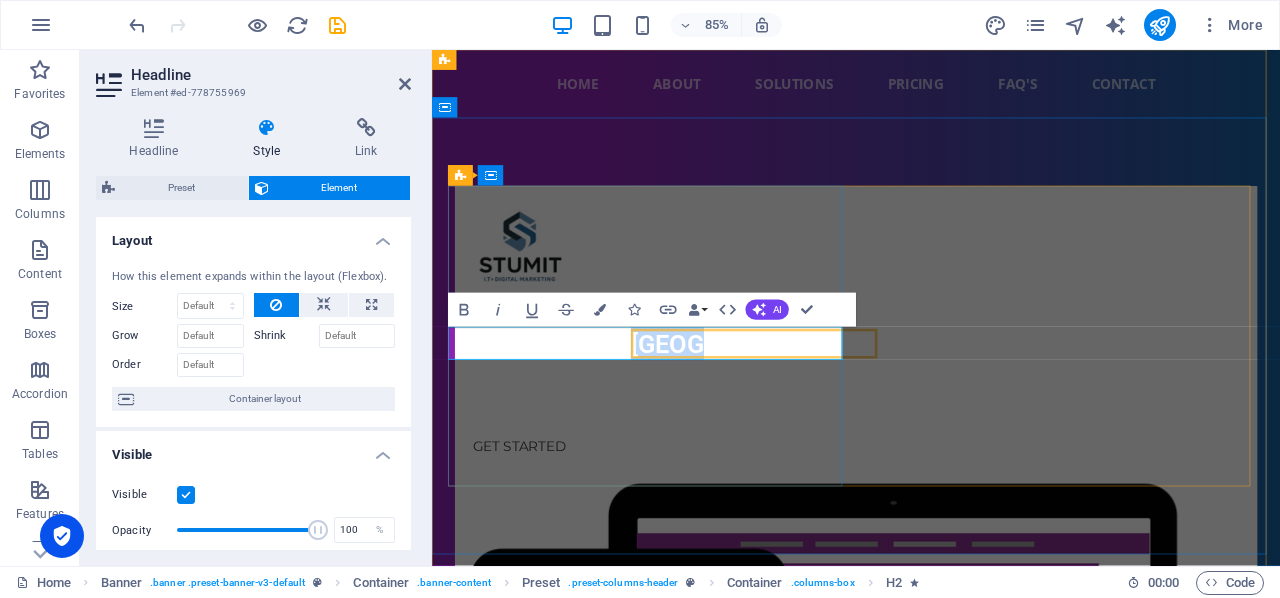 click on "IT Services in  Devon" at bounding box center (931, 395) 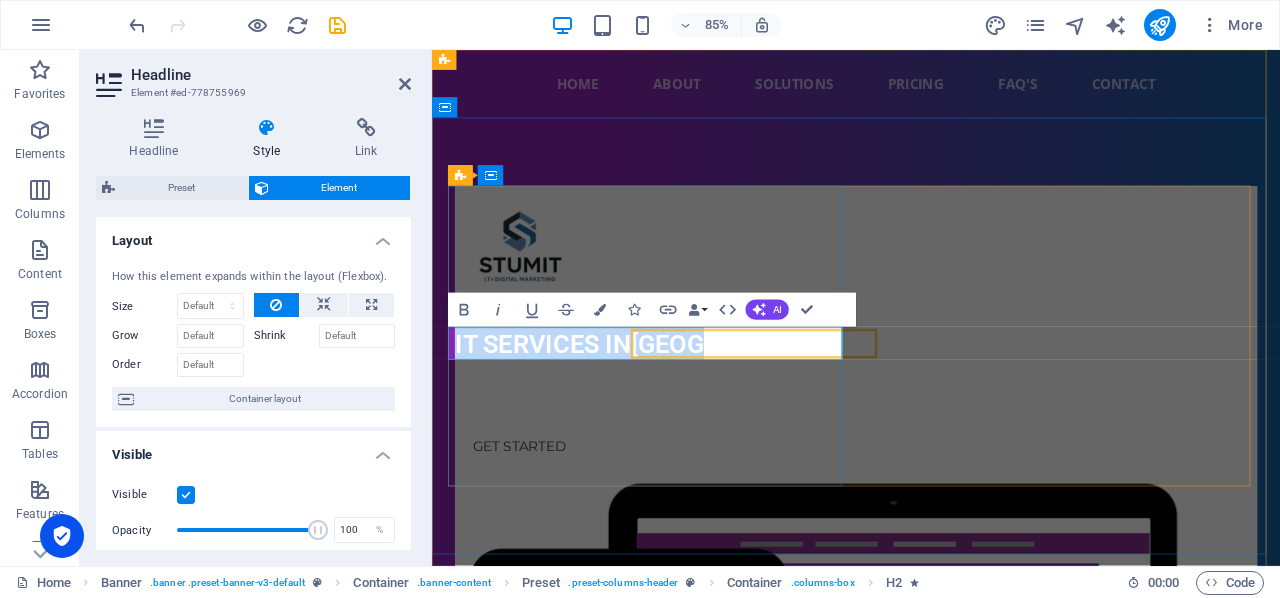 click on "IT Services in  Devon" at bounding box center [931, 395] 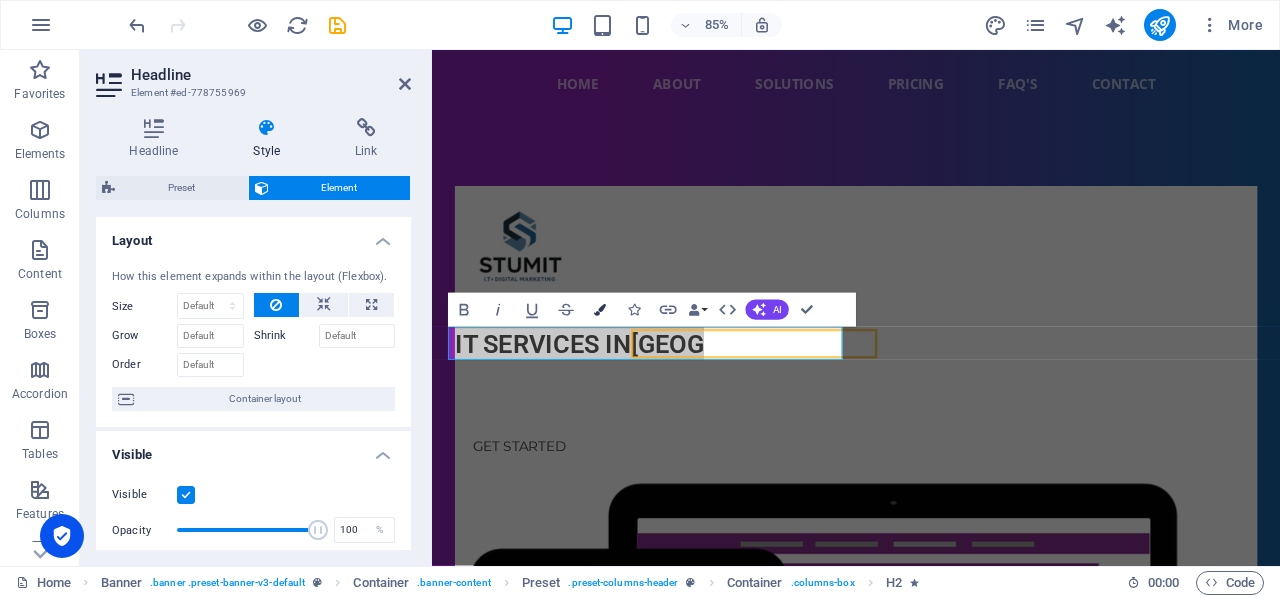click at bounding box center (600, 310) 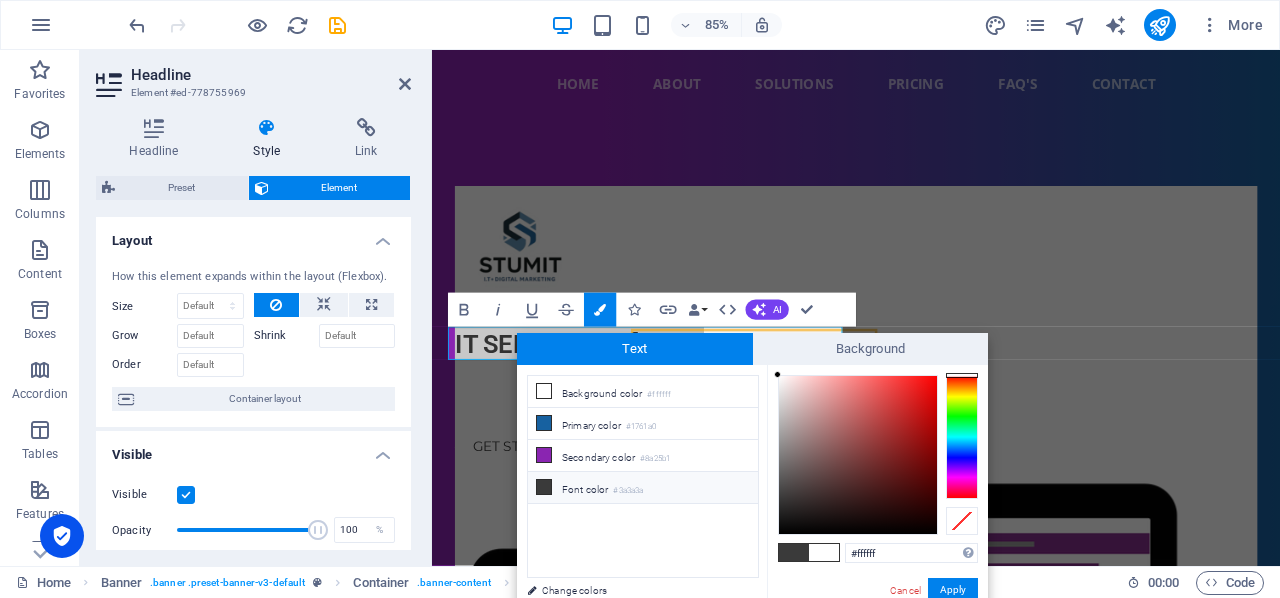 click on "Font color
#3a3a3a" at bounding box center [643, 488] 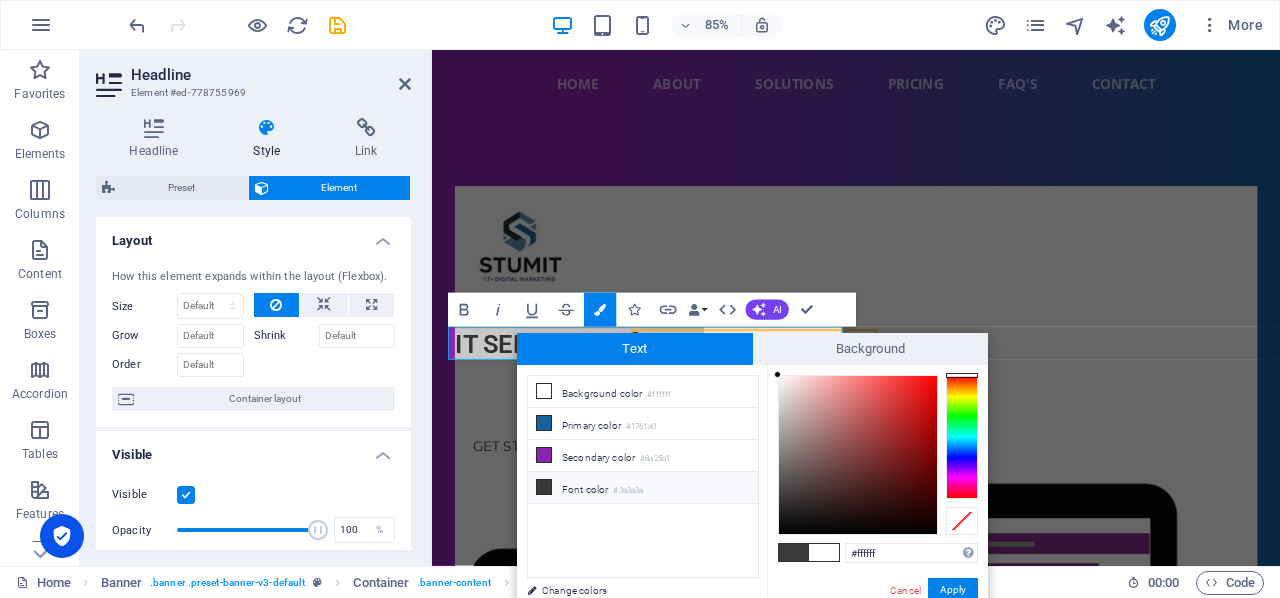 type on "#3a3a3a" 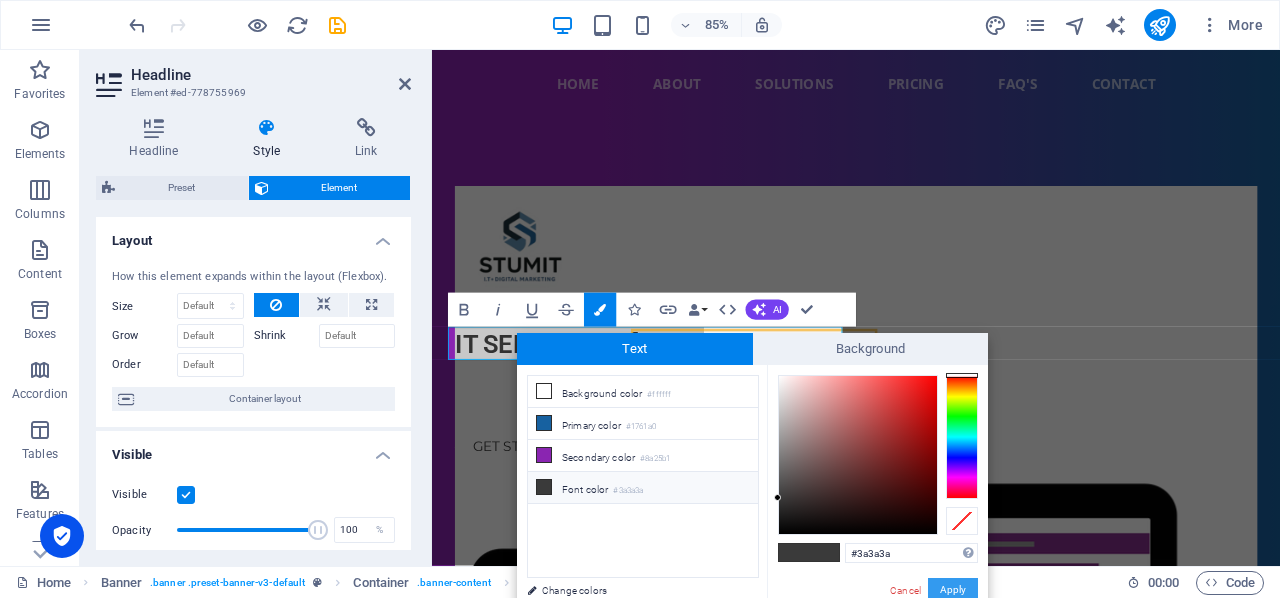 click on "Apply" at bounding box center [953, 590] 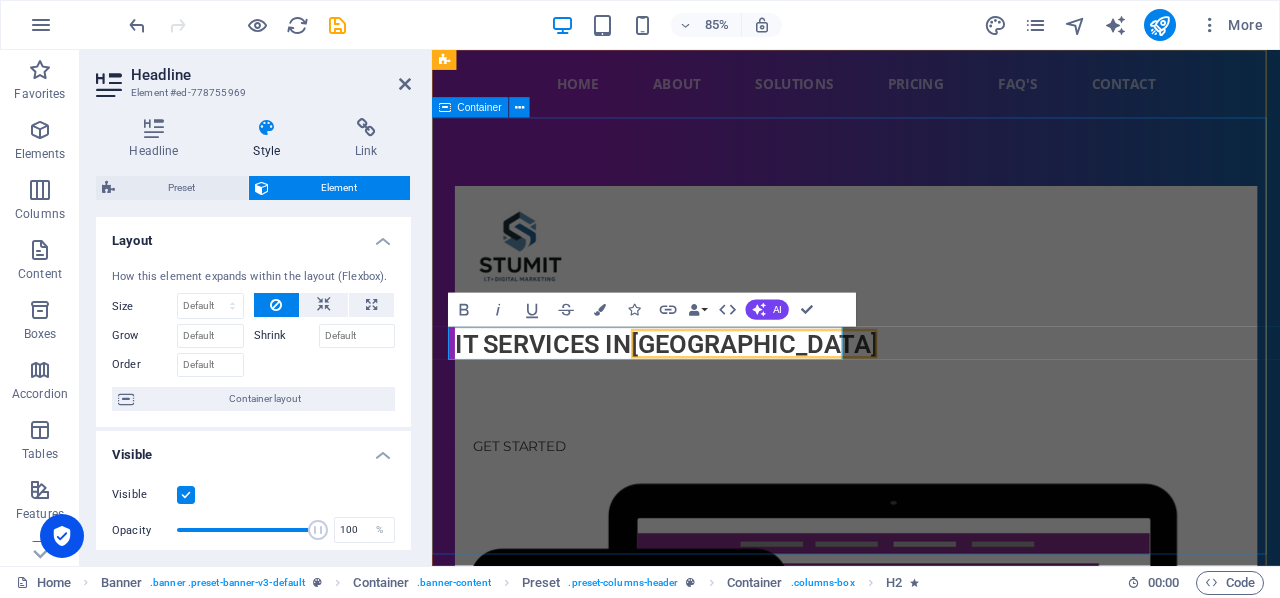 click on "​ IT Services in  Devon ​ Lorem ipsum dolor sit amet, consetetur sadipscing elitr, sed diam nonumy eirmod tempor invidunt ut labore et dolore magna aliquyam erat, sed diam voluptua. Get started" at bounding box center [931, 671] 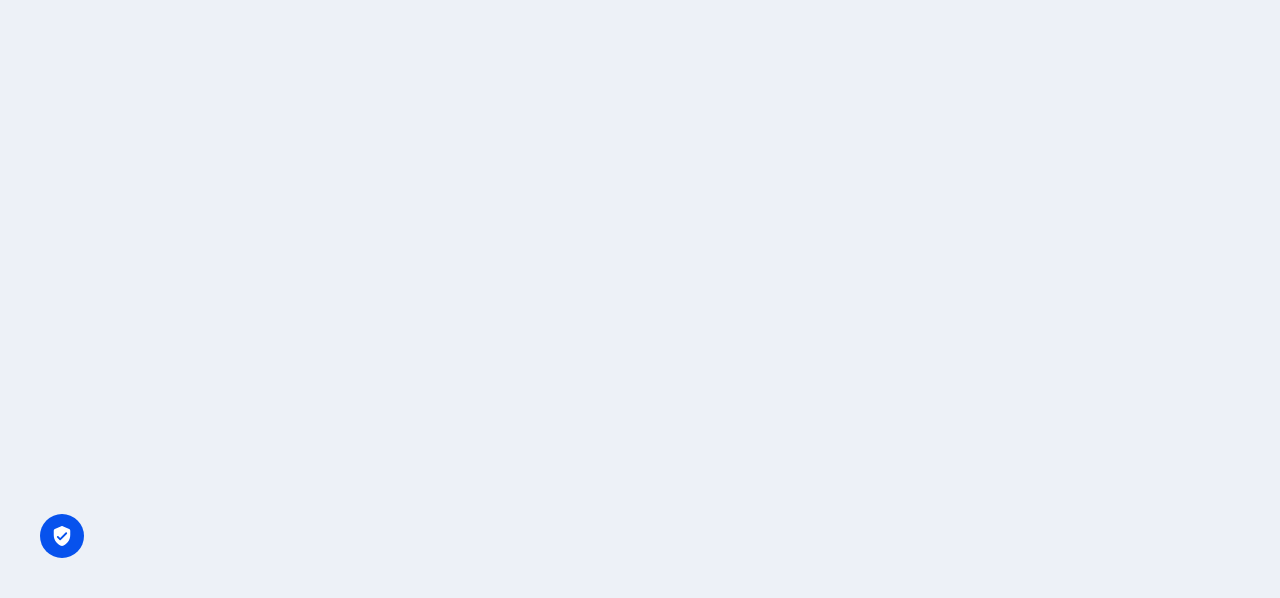scroll, scrollTop: 0, scrollLeft: 0, axis: both 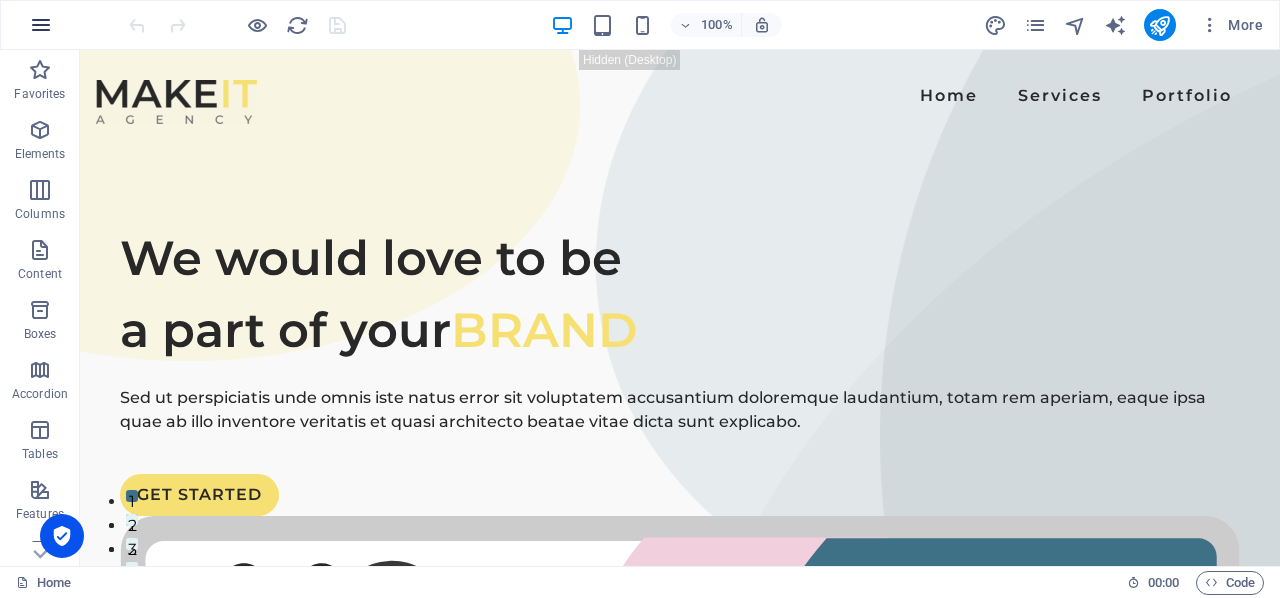 click at bounding box center (41, 25) 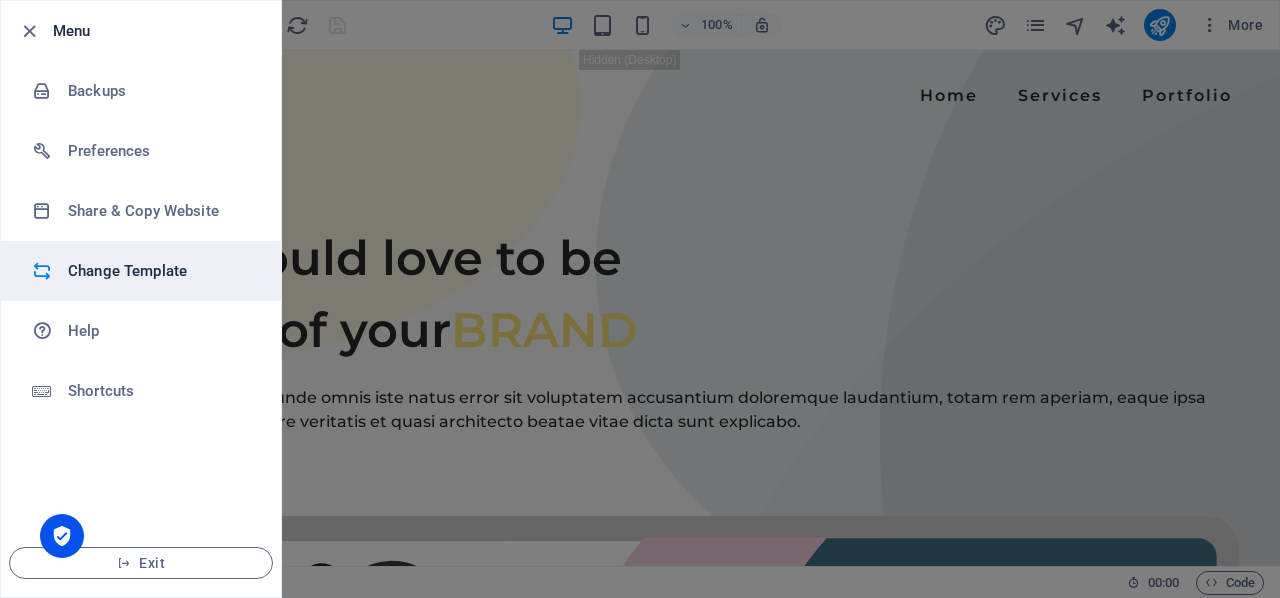 click on "Change Template" at bounding box center (141, 271) 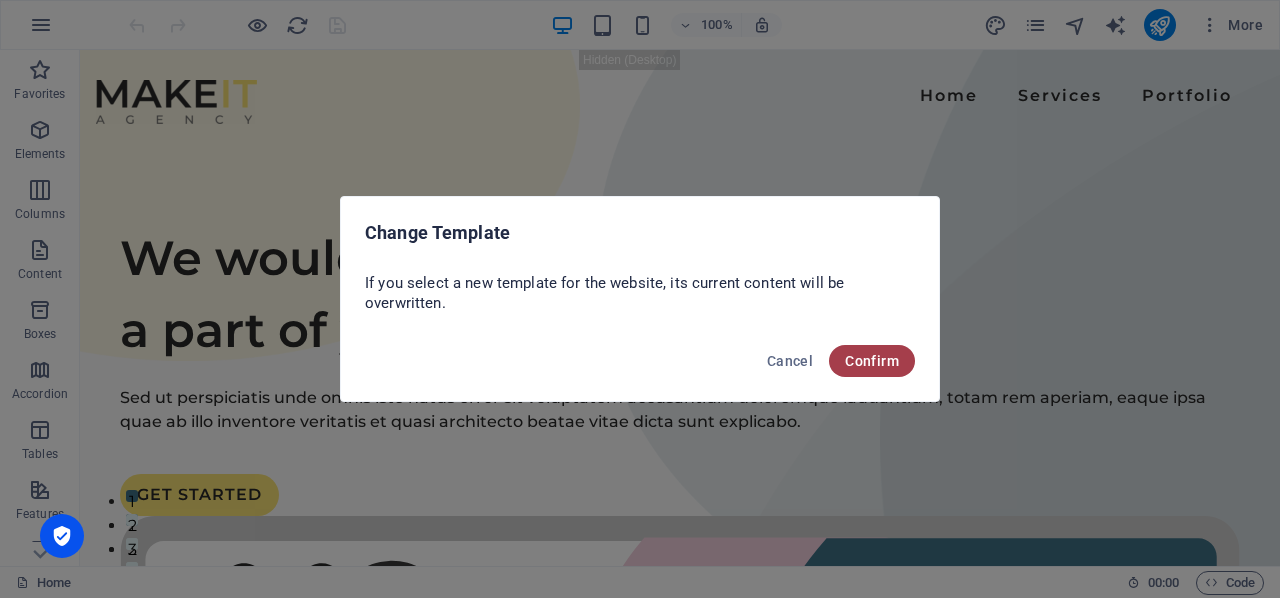 click on "Confirm" at bounding box center (872, 361) 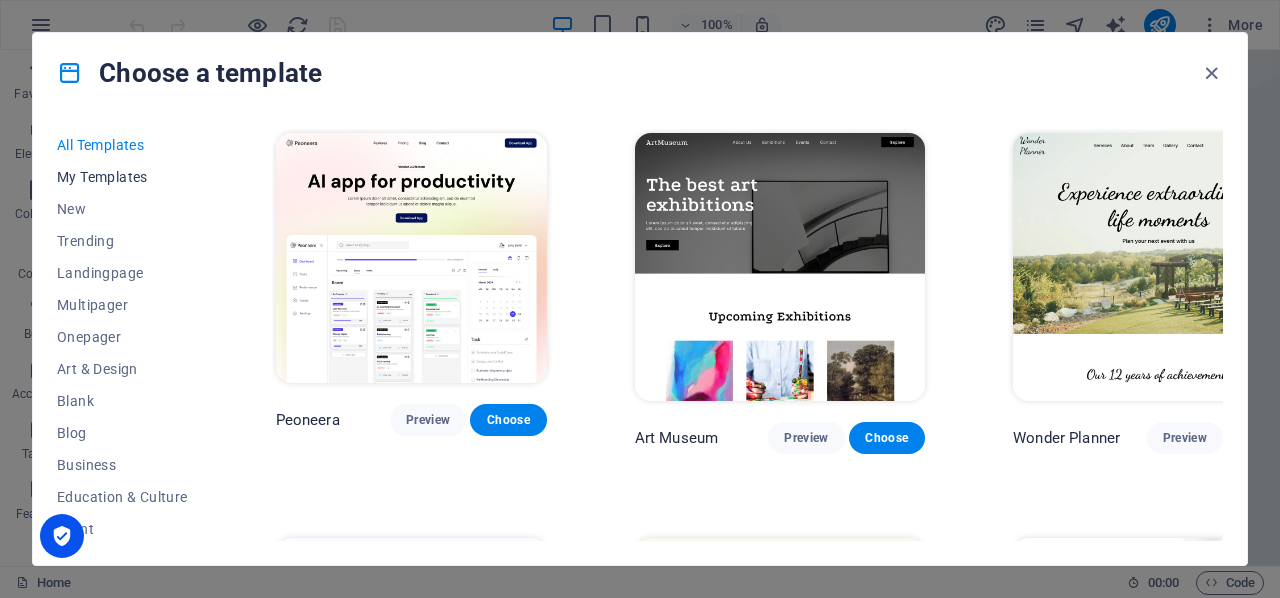 click on "My Templates" at bounding box center (122, 177) 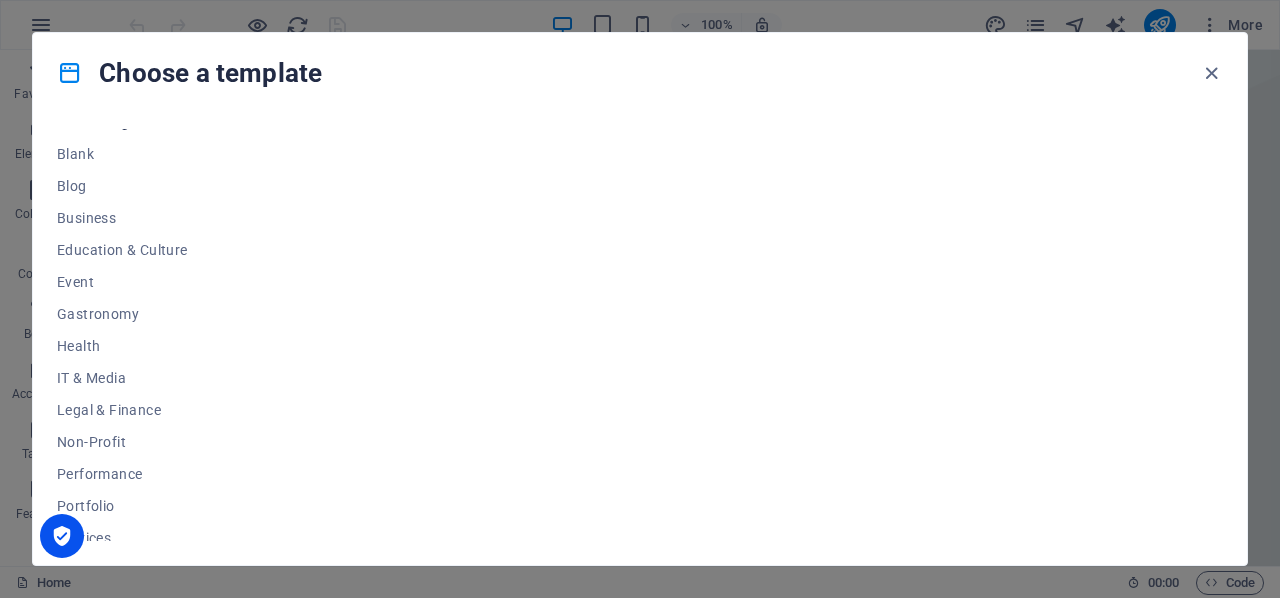 scroll, scrollTop: 255, scrollLeft: 0, axis: vertical 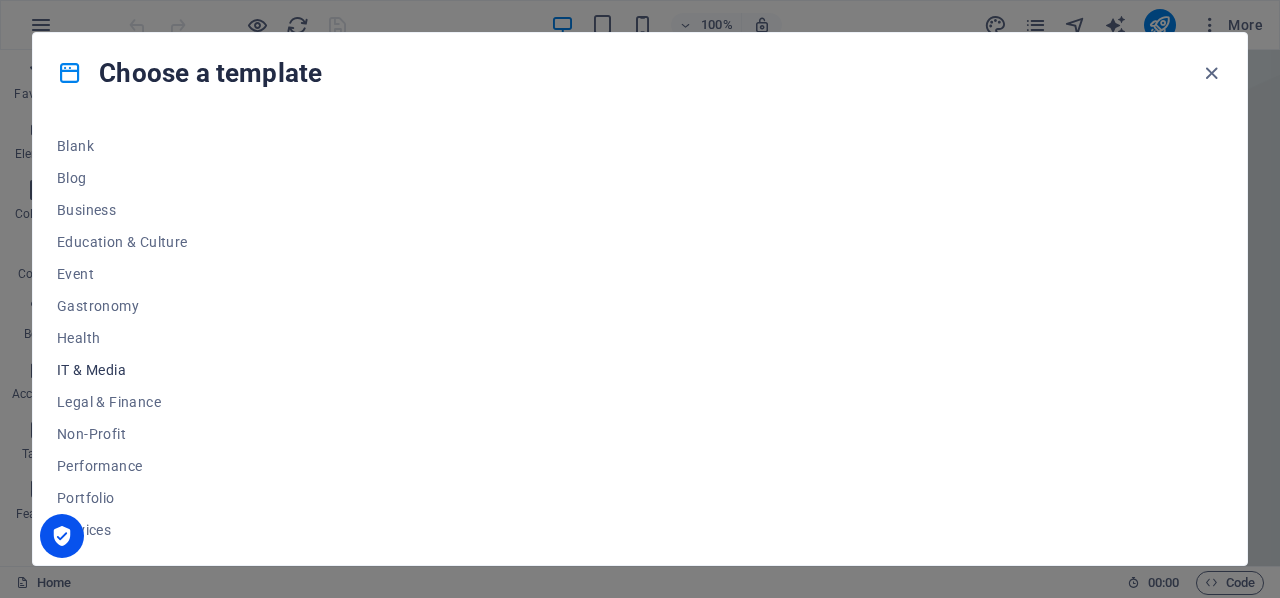 click on "IT & Media" at bounding box center [122, 370] 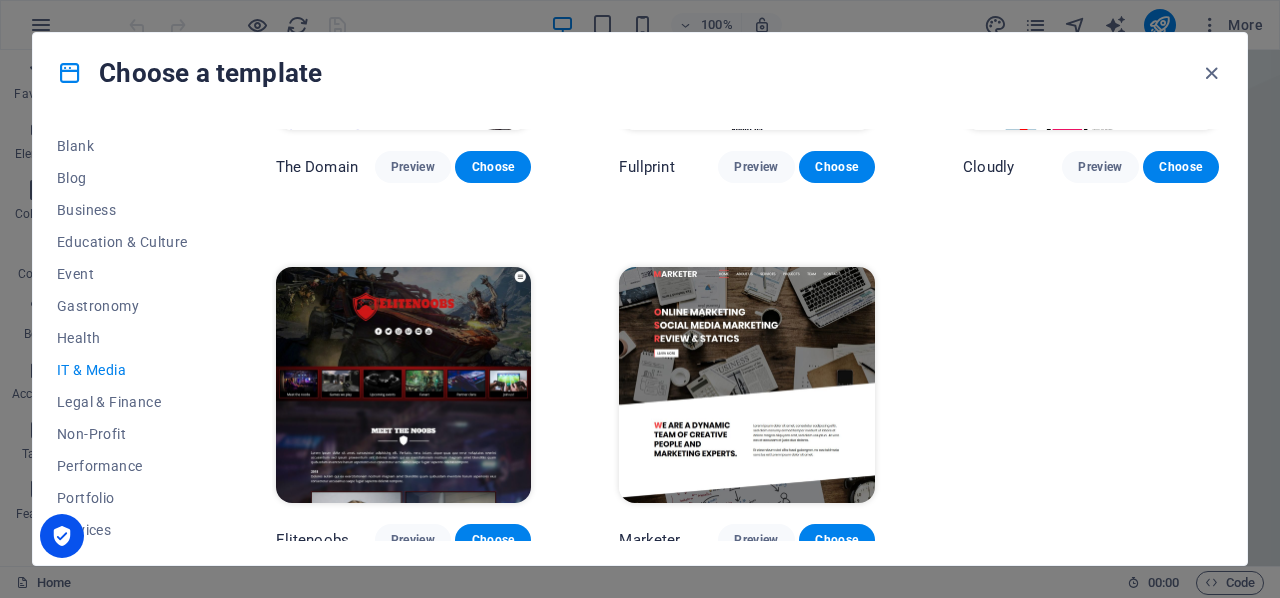 scroll, scrollTop: 988, scrollLeft: 0, axis: vertical 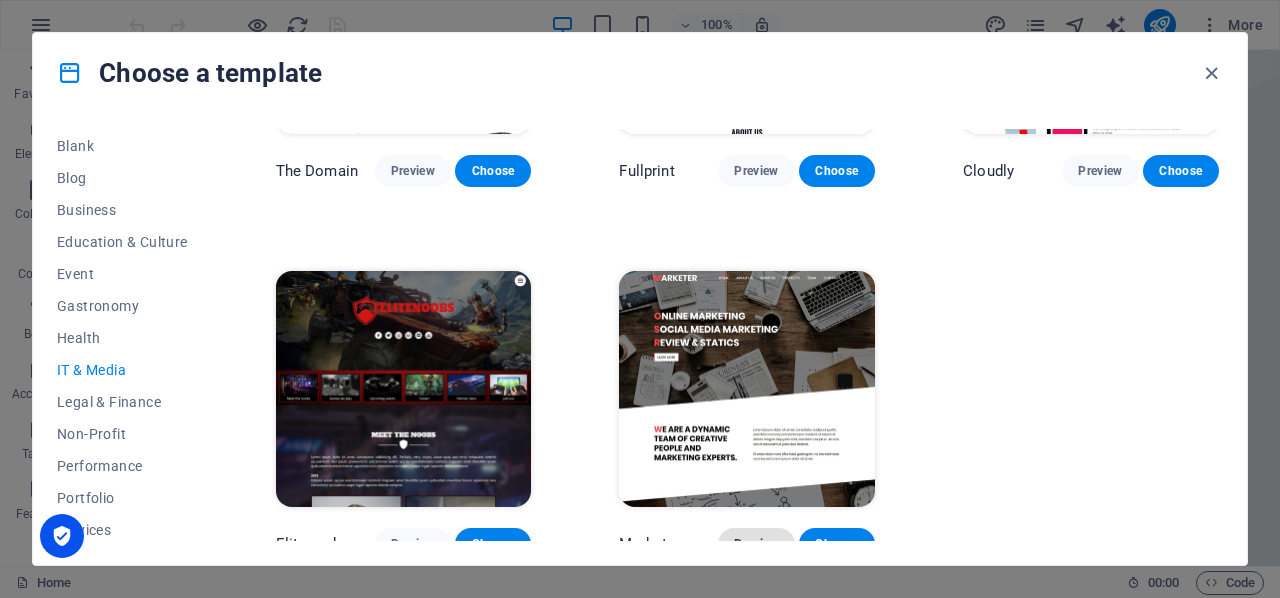 click on "Preview" at bounding box center [756, 544] 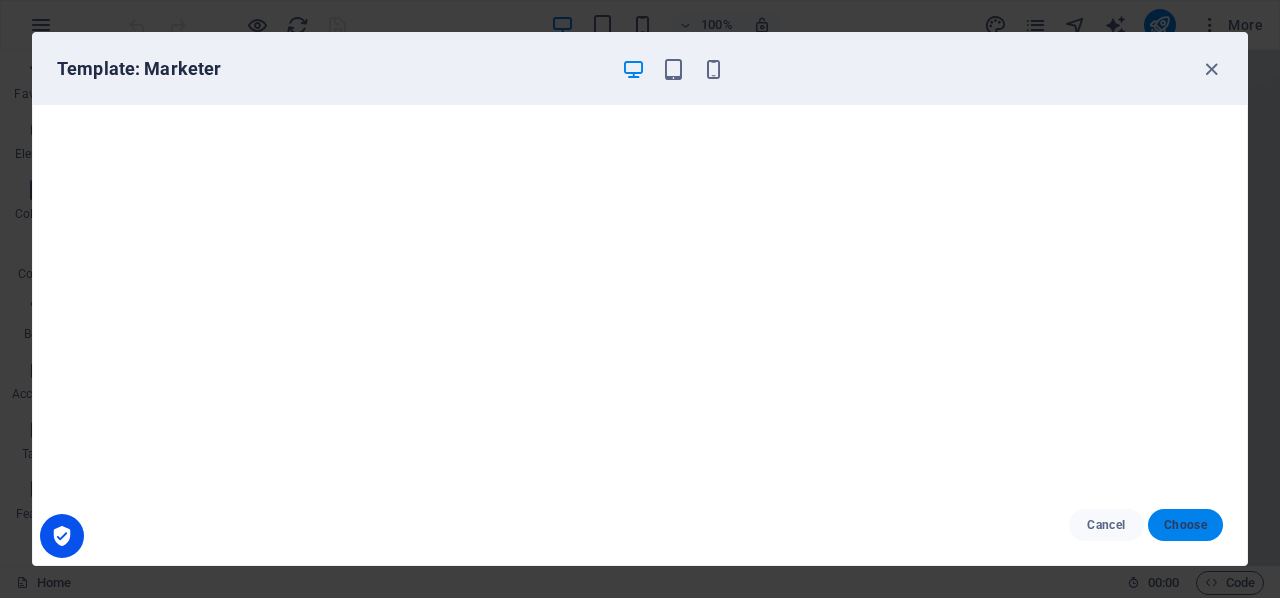 click on "Choose" at bounding box center [1185, 525] 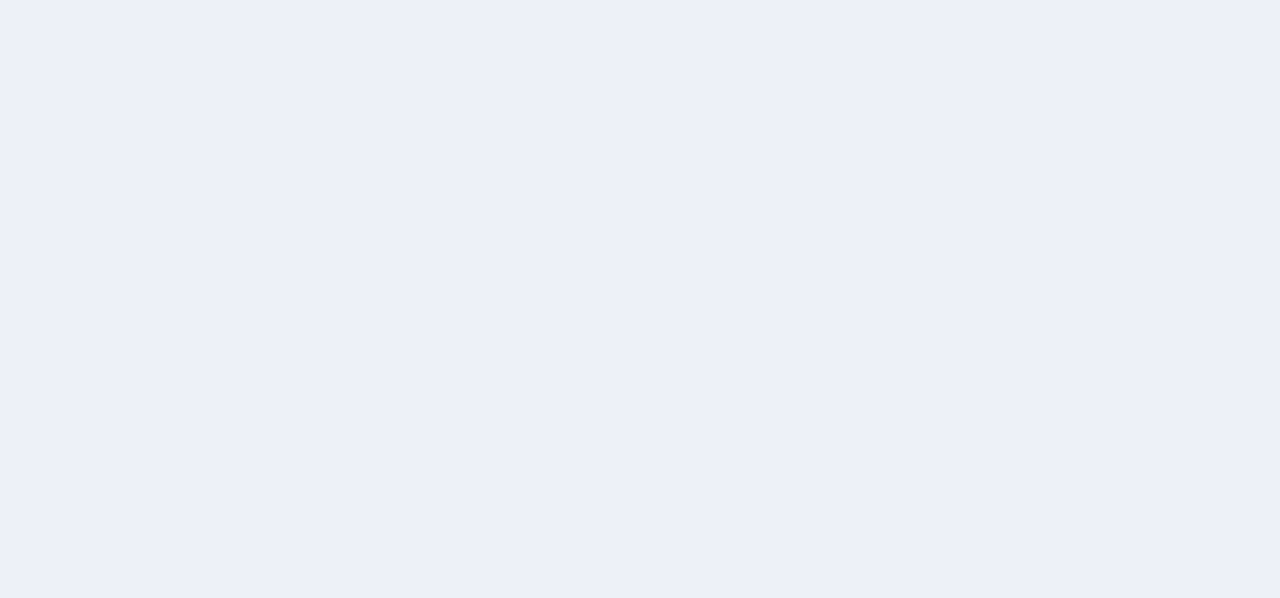 scroll, scrollTop: 0, scrollLeft: 0, axis: both 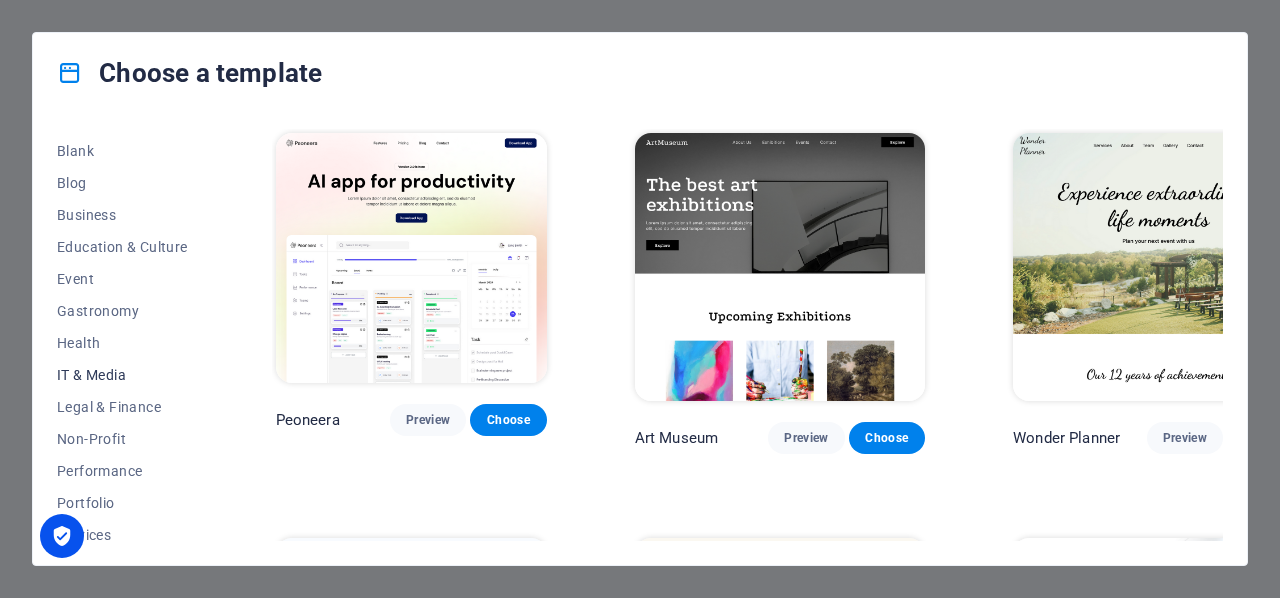 click on "IT & Media" at bounding box center (122, 375) 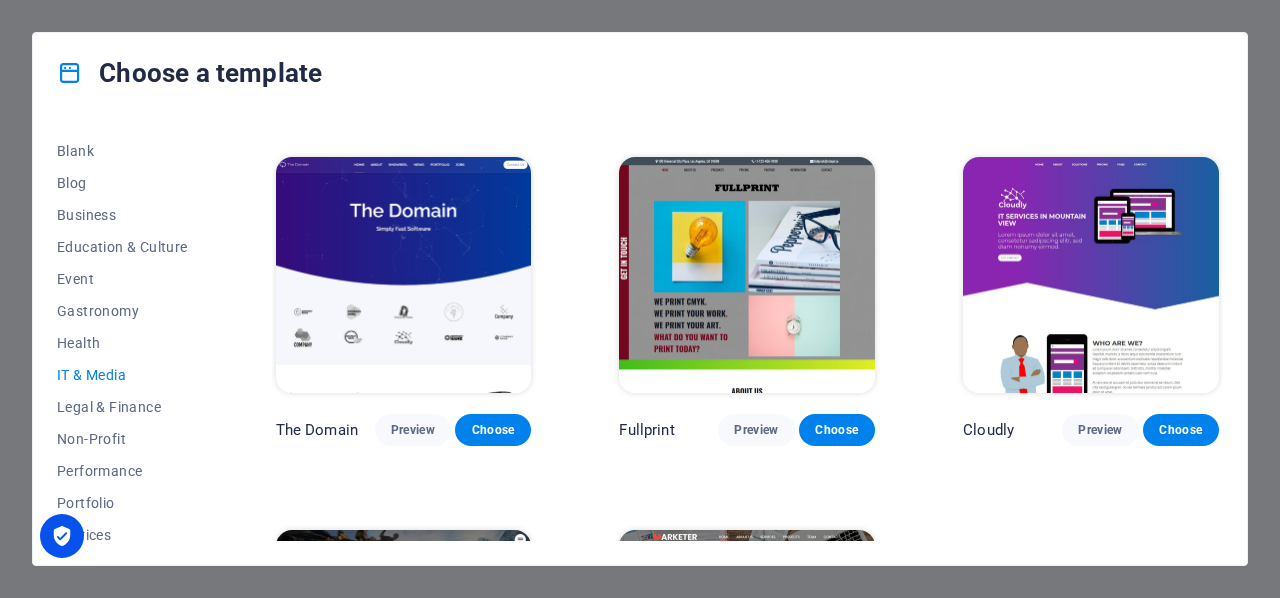 scroll, scrollTop: 728, scrollLeft: 0, axis: vertical 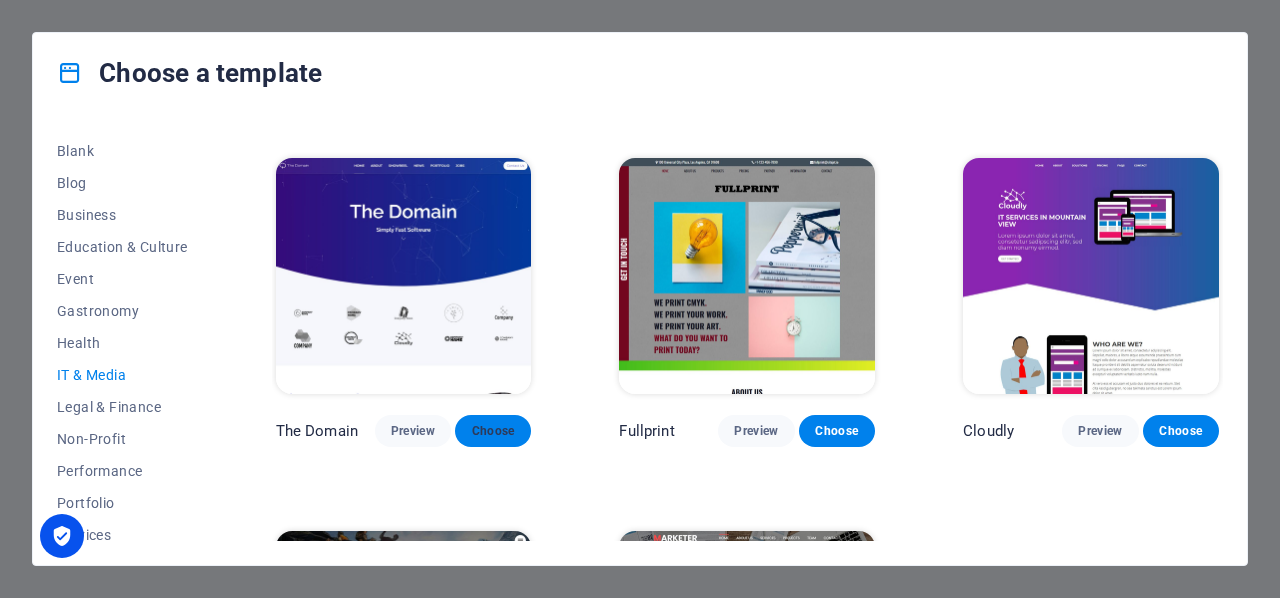 click on "Choose" at bounding box center (493, 431) 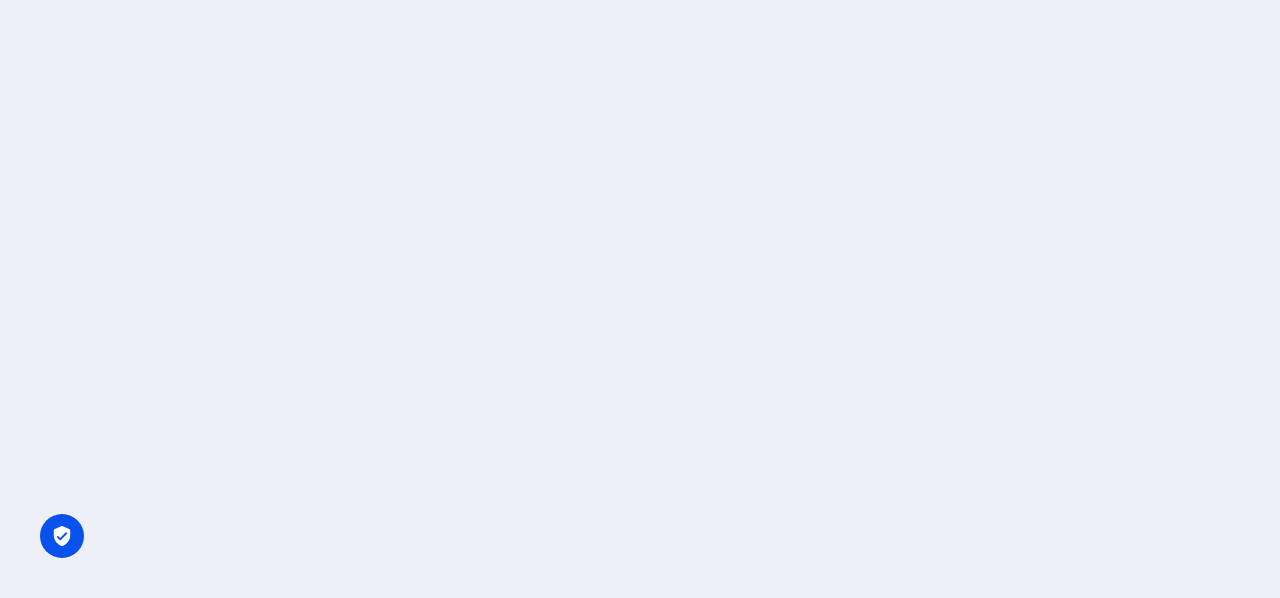 scroll, scrollTop: 0, scrollLeft: 0, axis: both 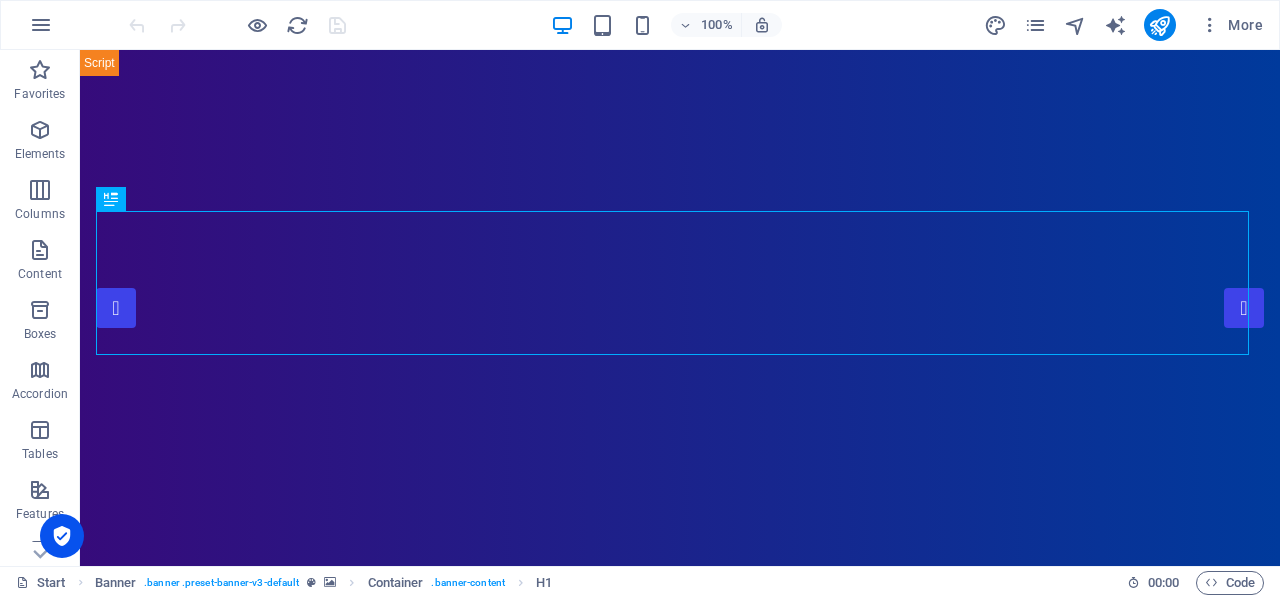 click at bounding box center [680, 1224] 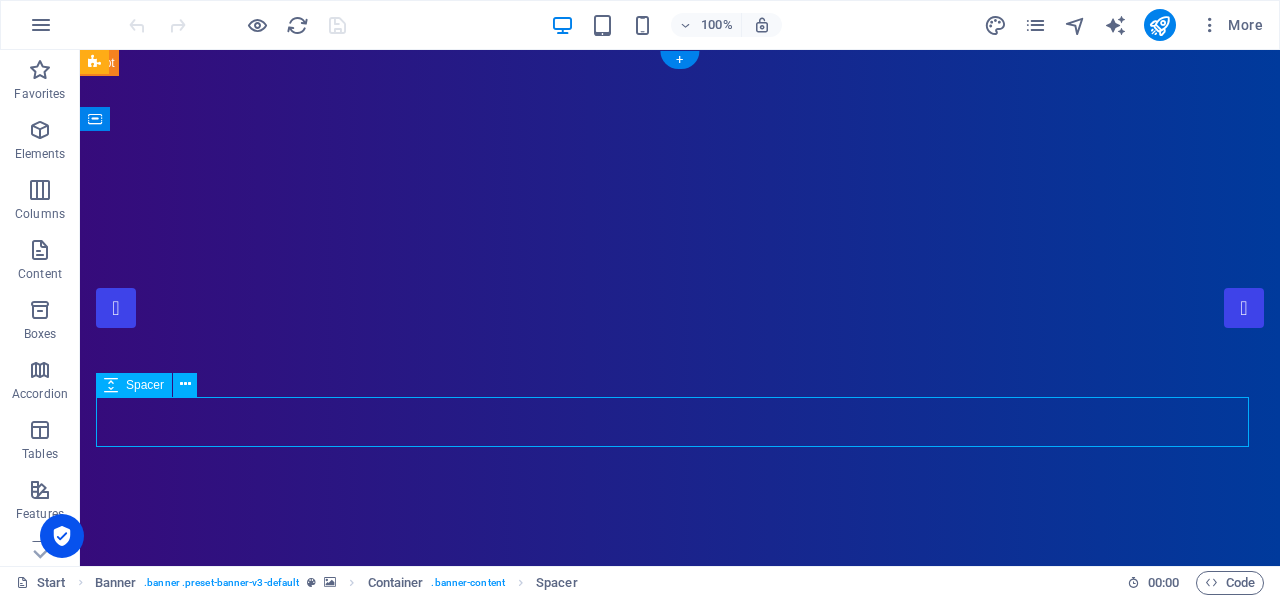 click on "Simply Fast Software" at bounding box center (680, 1178) 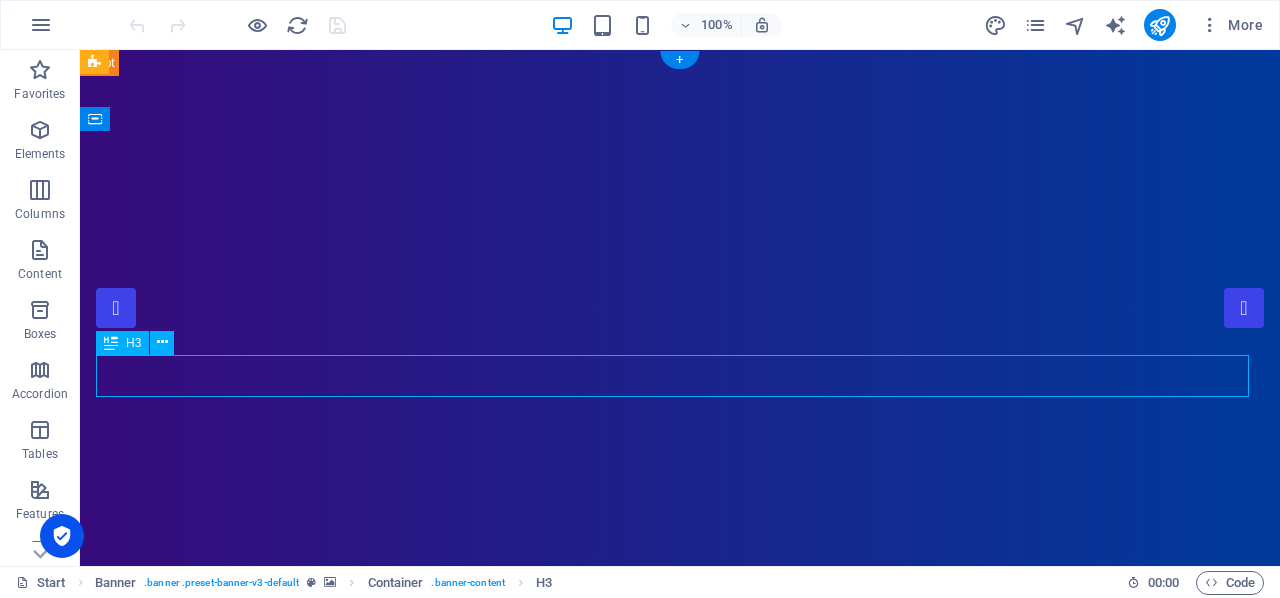 click on "Simply Fast Software" at bounding box center [680, 1178] 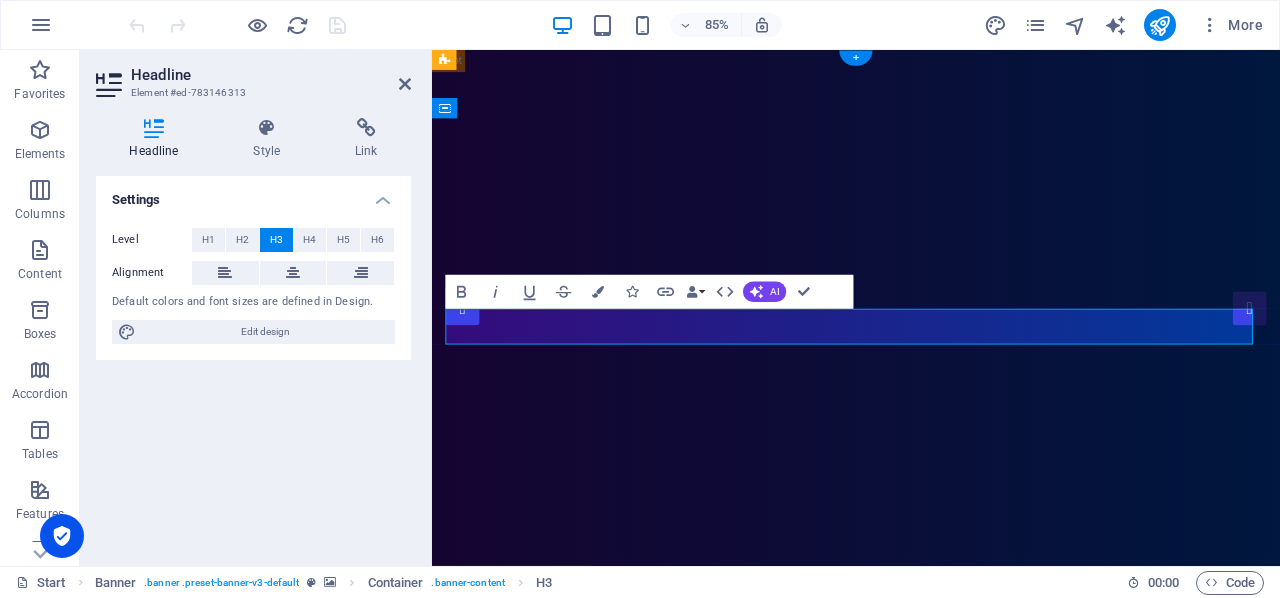 type 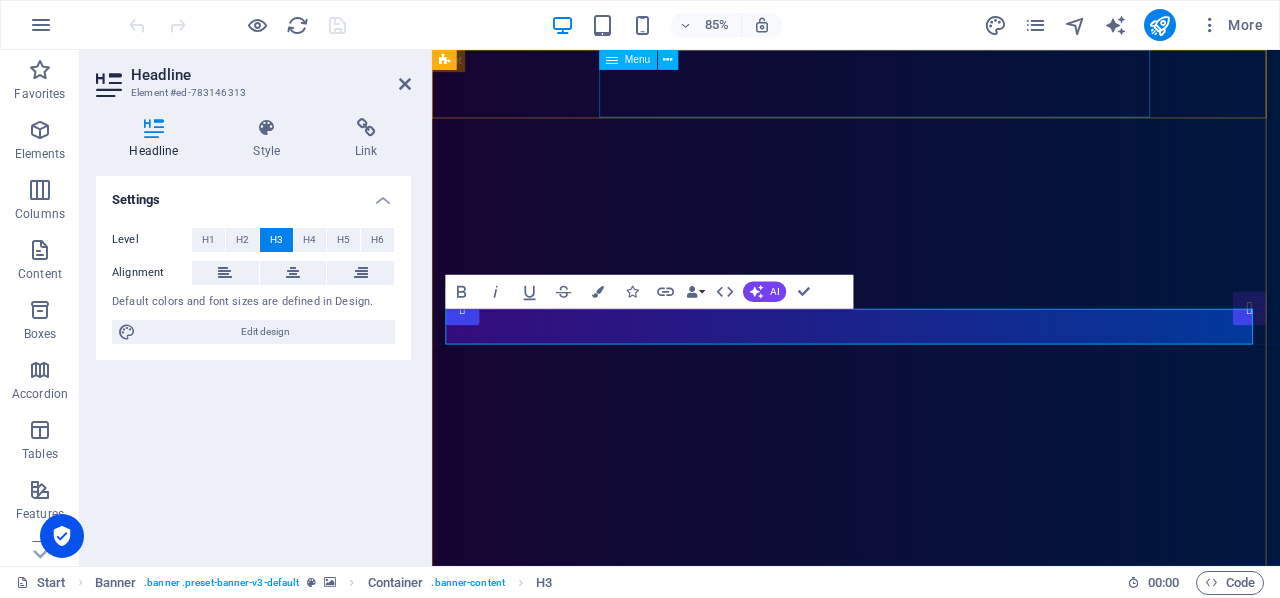 click on "[DOMAIN_NAME] Cloud & Digital Services" at bounding box center (931, 1154) 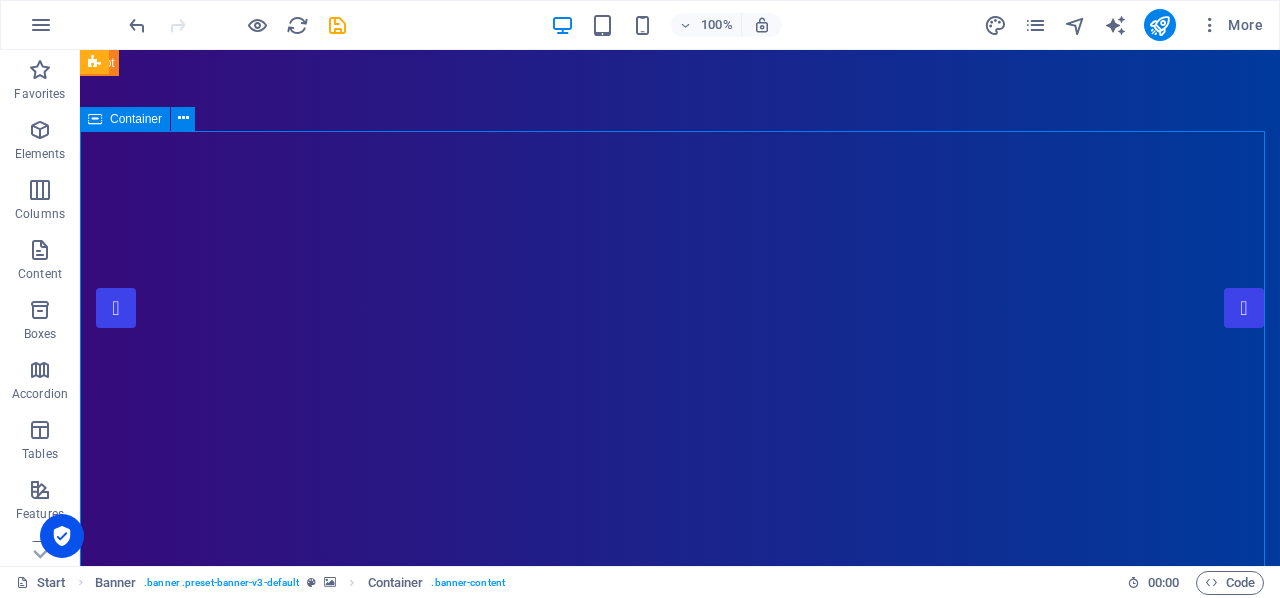 click on "[DOMAIN_NAME]" at bounding box center (680, 1085) 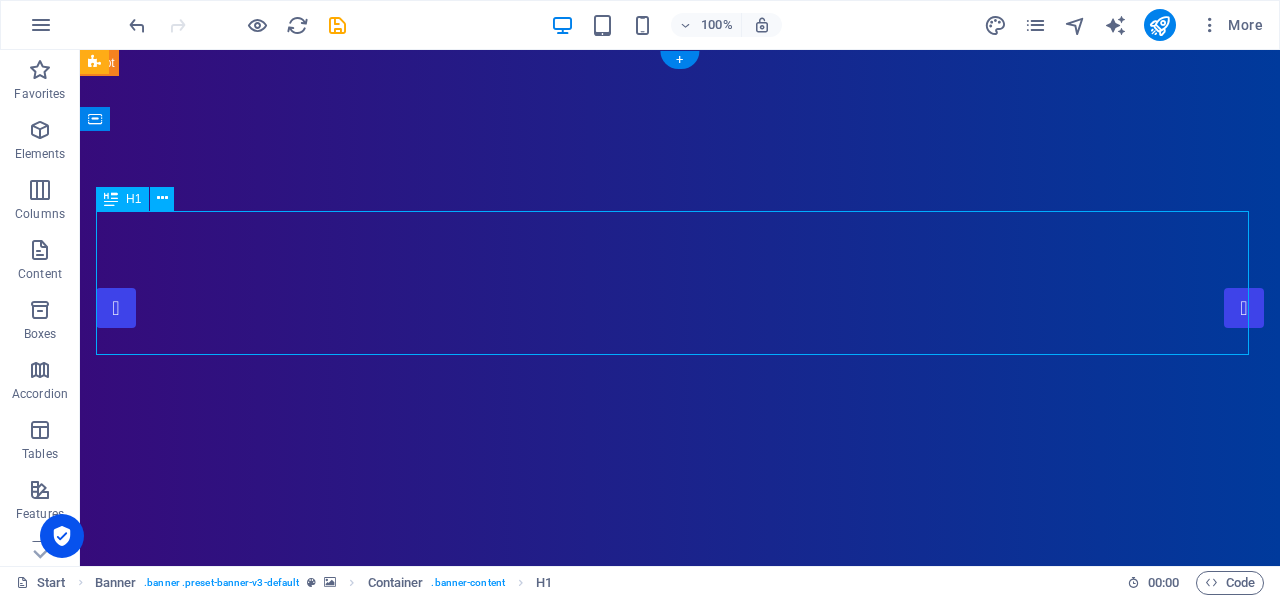 click on "[DOMAIN_NAME]" at bounding box center [680, 1085] 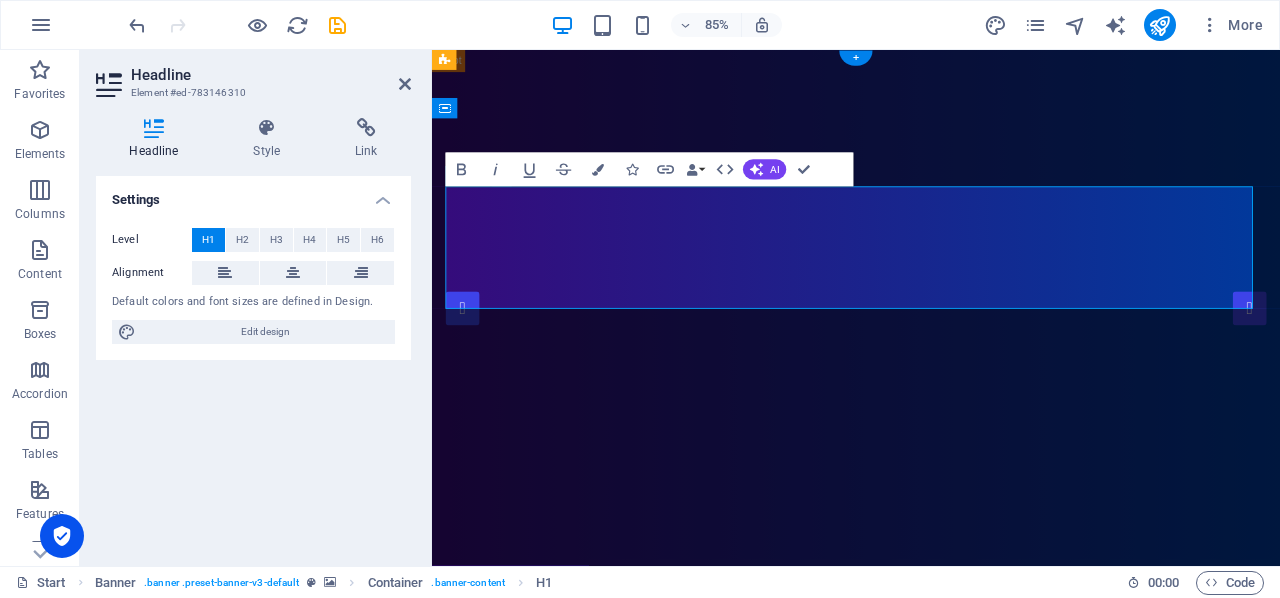 click on "[DOMAIN_NAME]" at bounding box center (931, 1085) 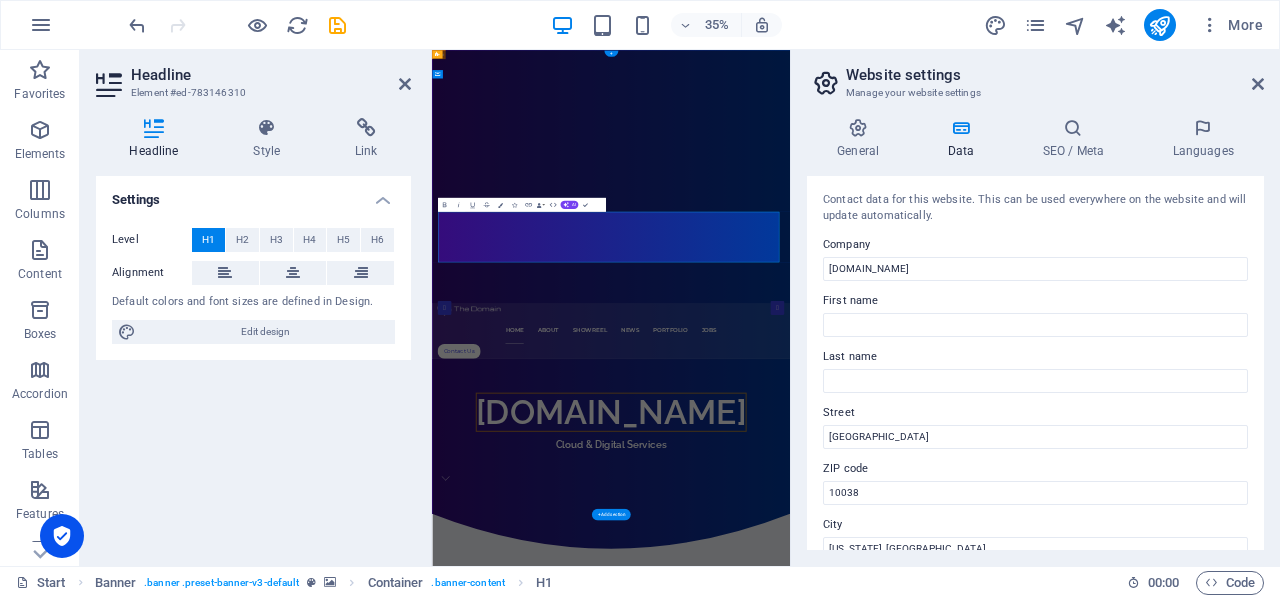 click on "[DOMAIN_NAME]" at bounding box center (944, 1085) 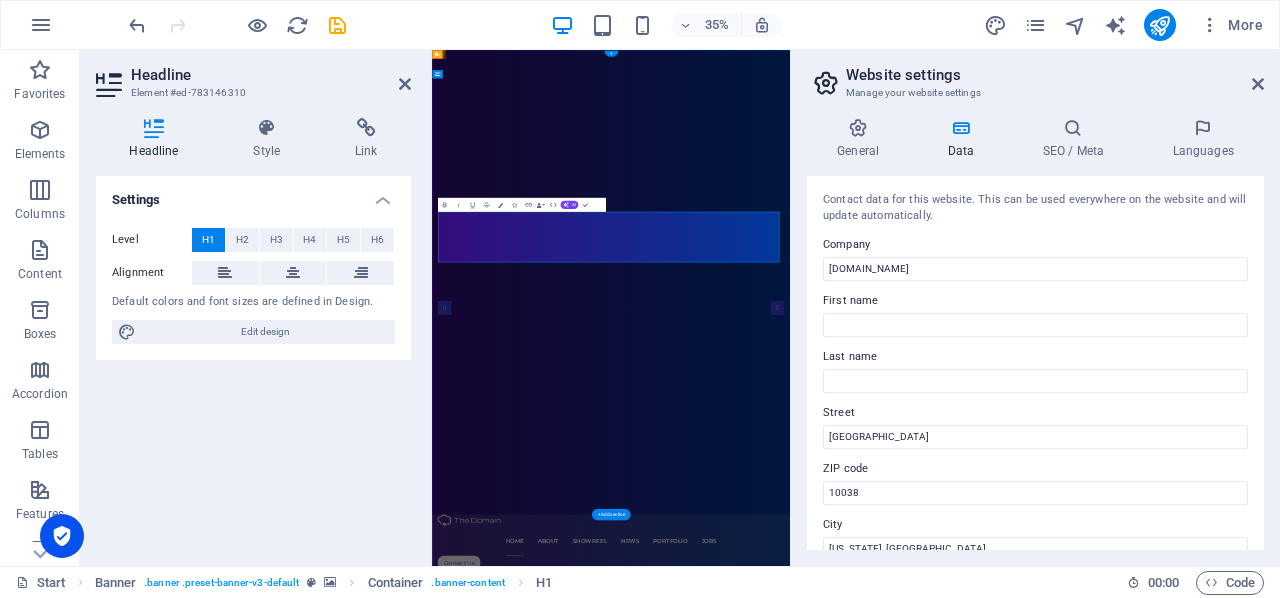 type 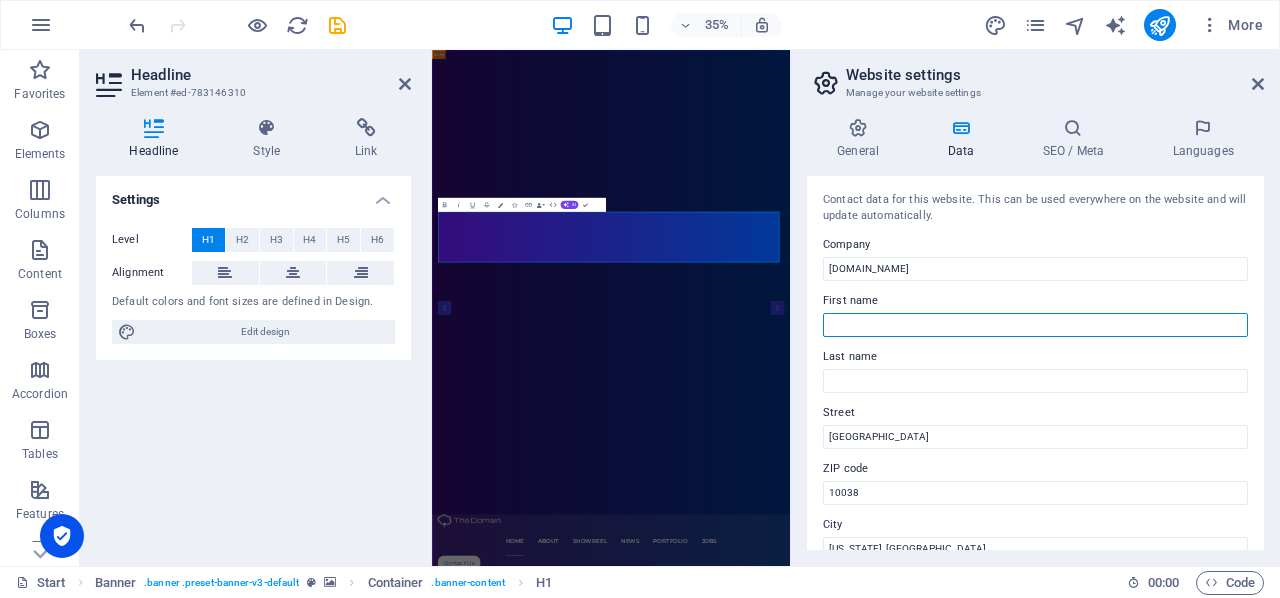 click on "First name" at bounding box center [1035, 325] 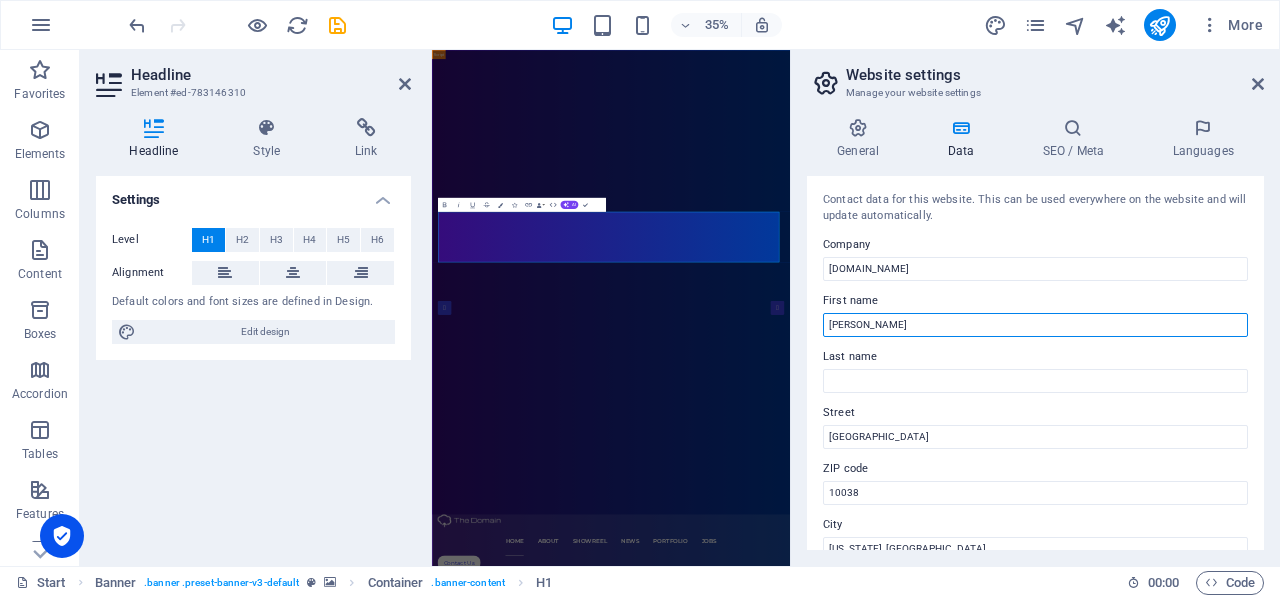 type on "[PERSON_NAME]" 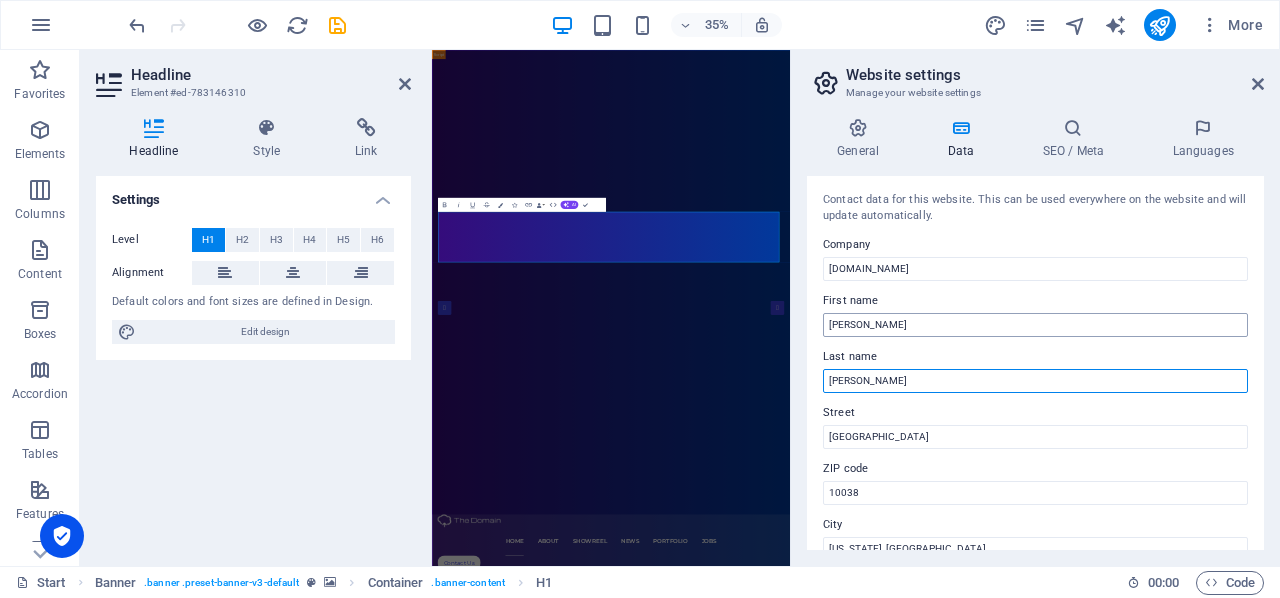 type on "[PERSON_NAME]" 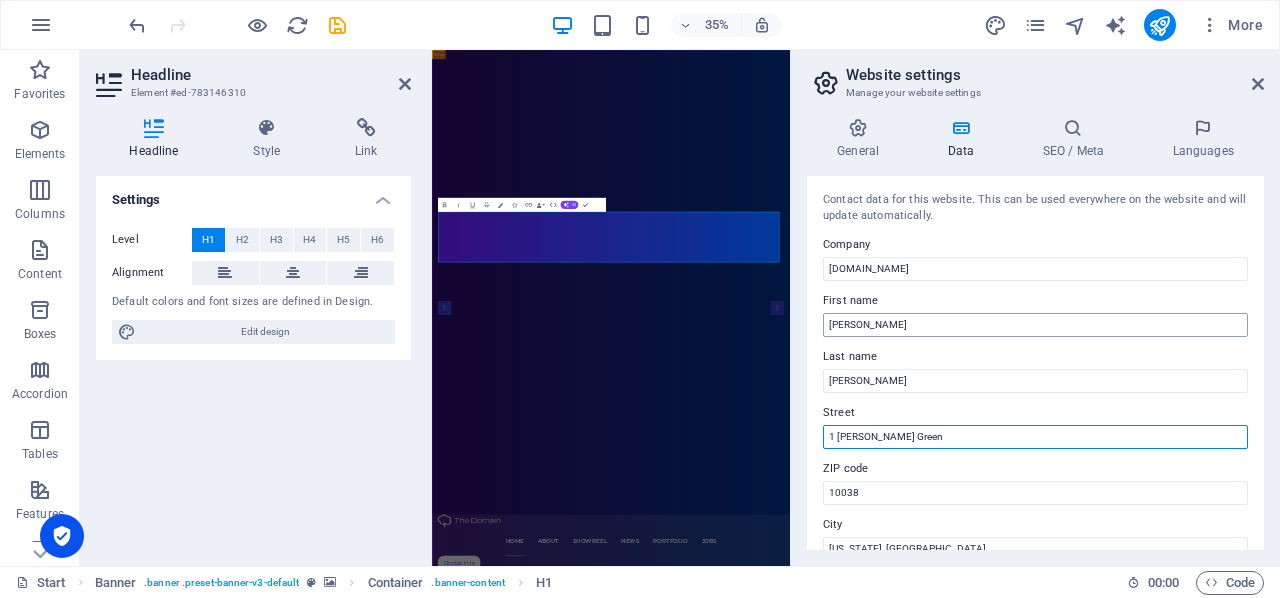 type on "1 [PERSON_NAME] Green" 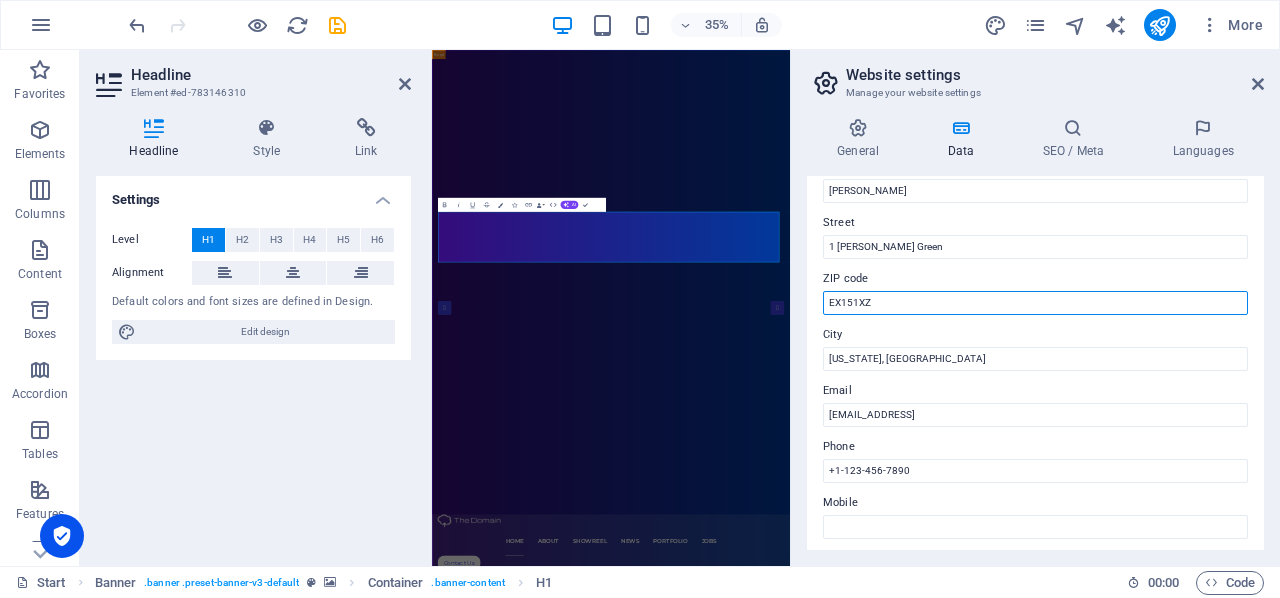 scroll, scrollTop: 199, scrollLeft: 0, axis: vertical 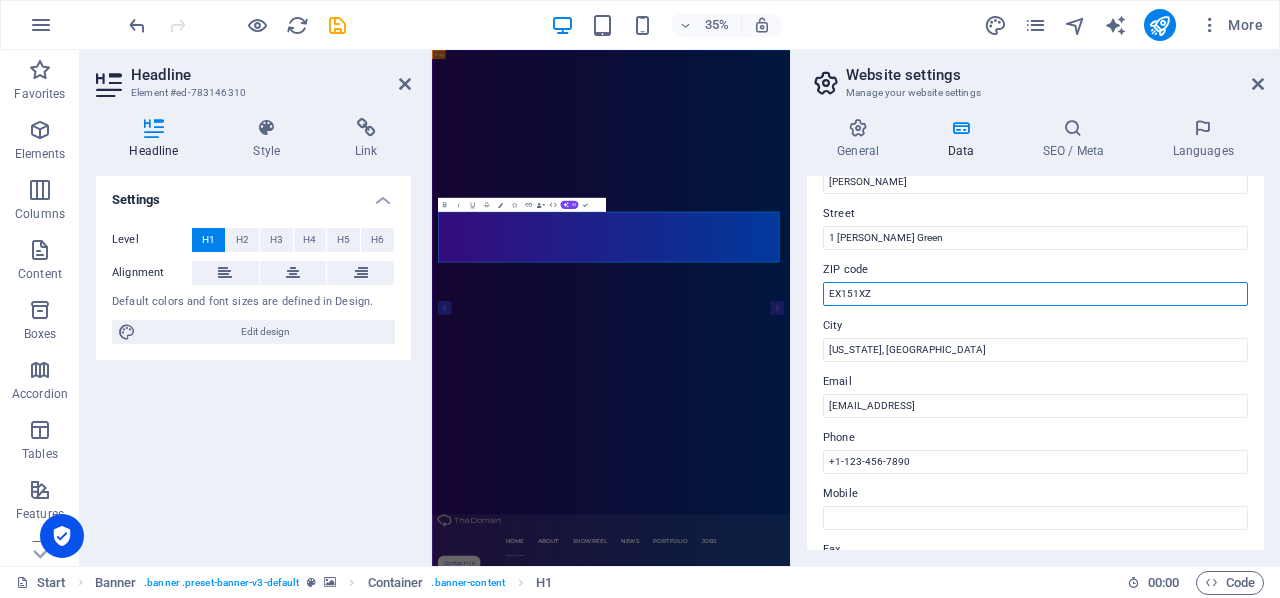type on "EX151XZ" 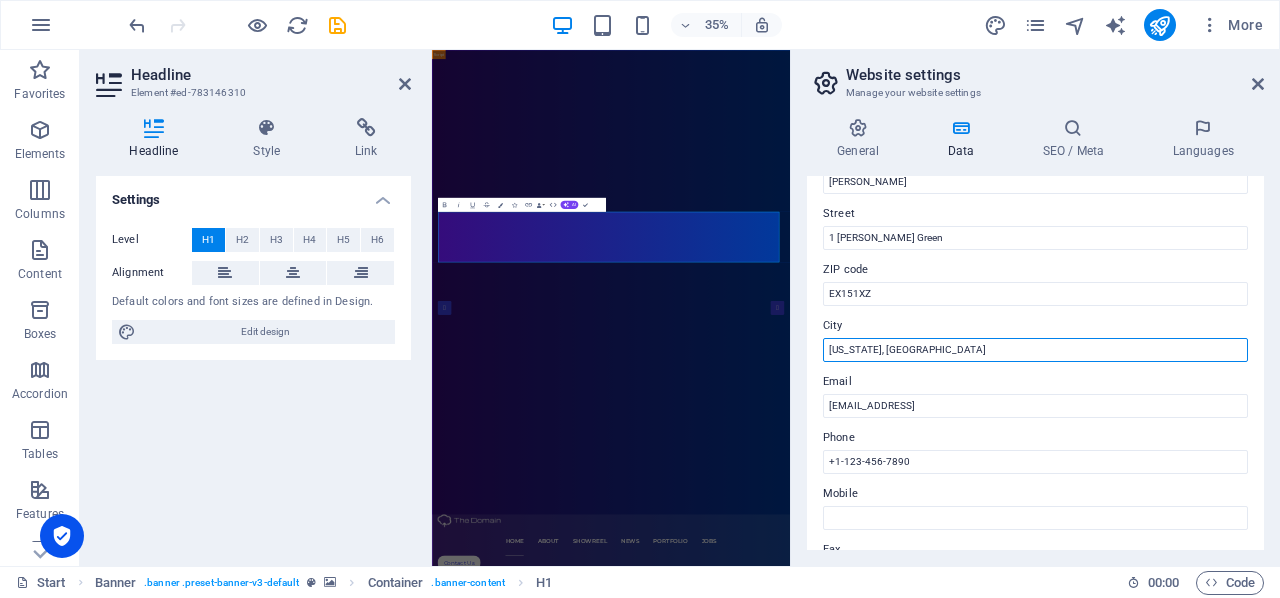 click on "[US_STATE], [GEOGRAPHIC_DATA]" at bounding box center (1035, 350) 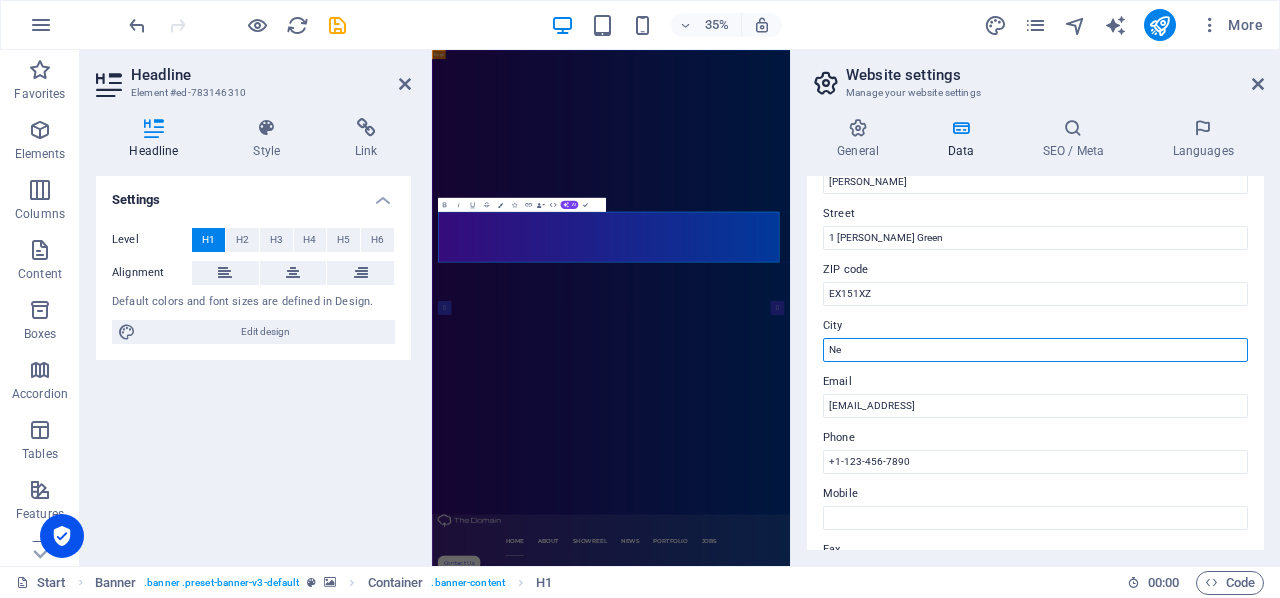 type on "N" 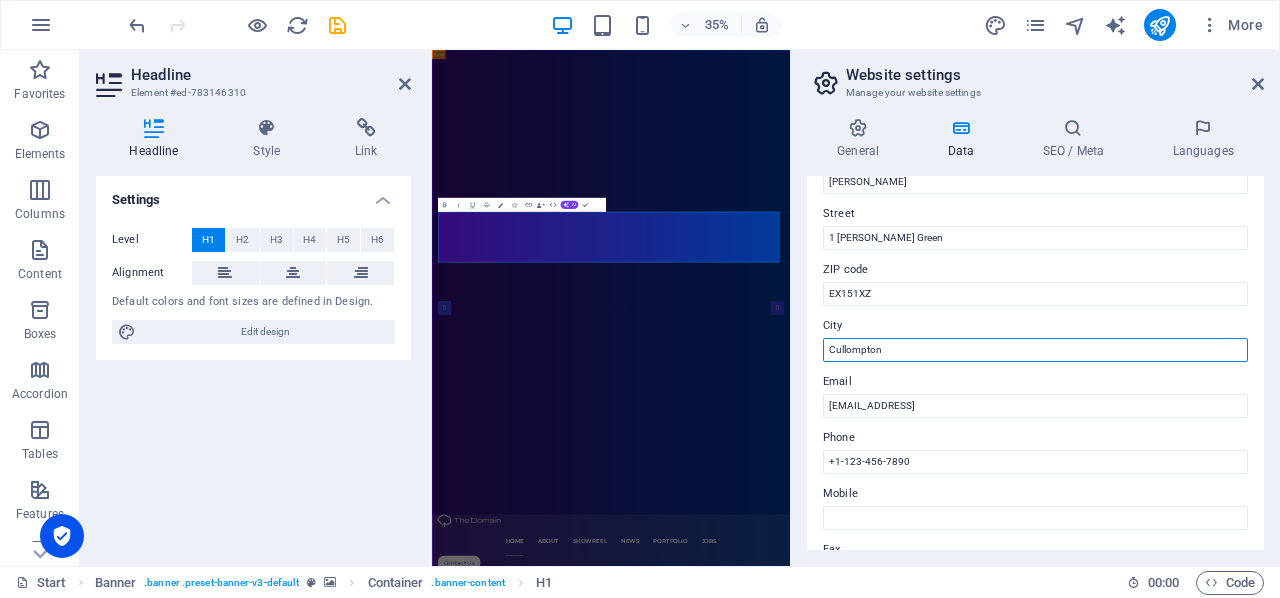 type on "Cullompton" 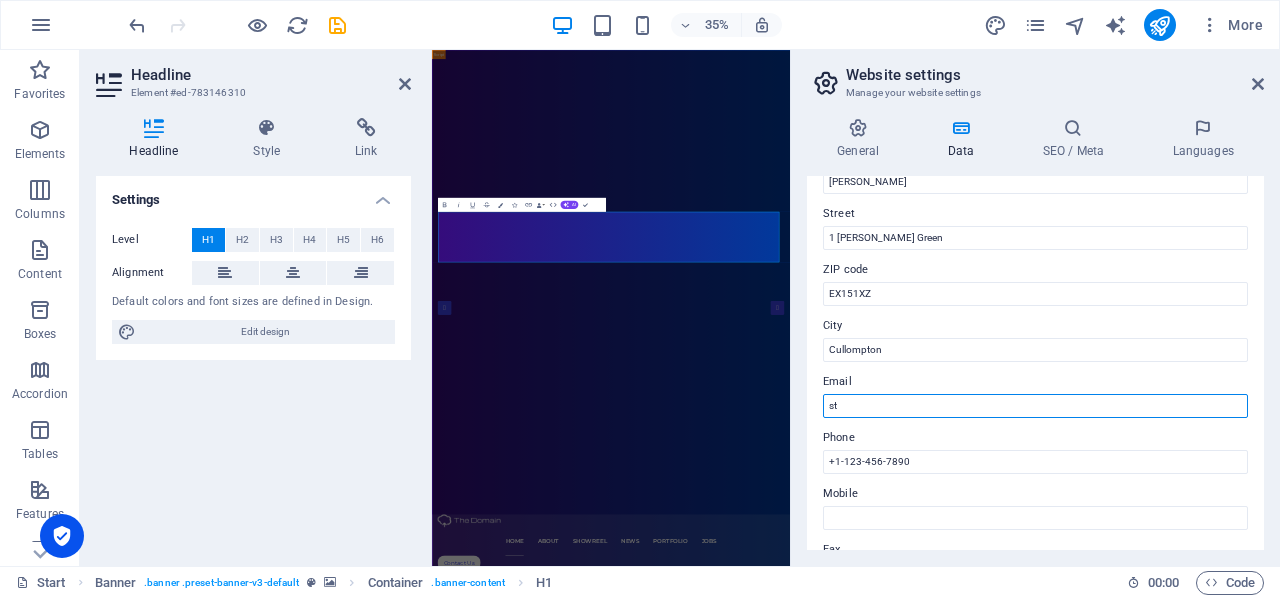 type on "s" 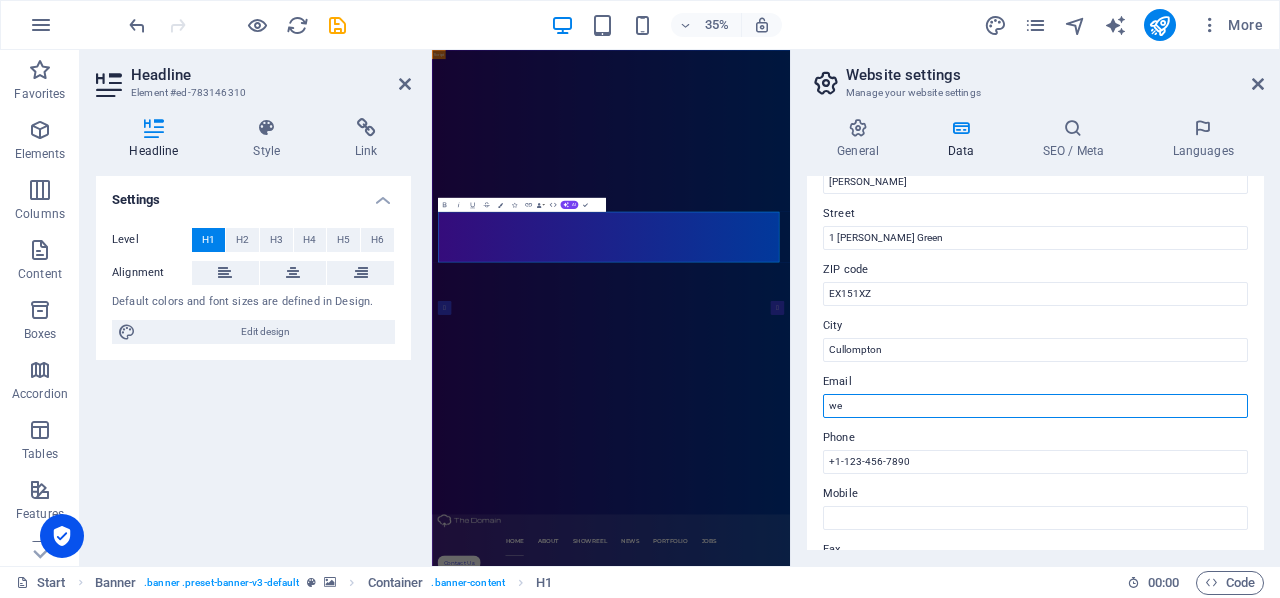 type on "w" 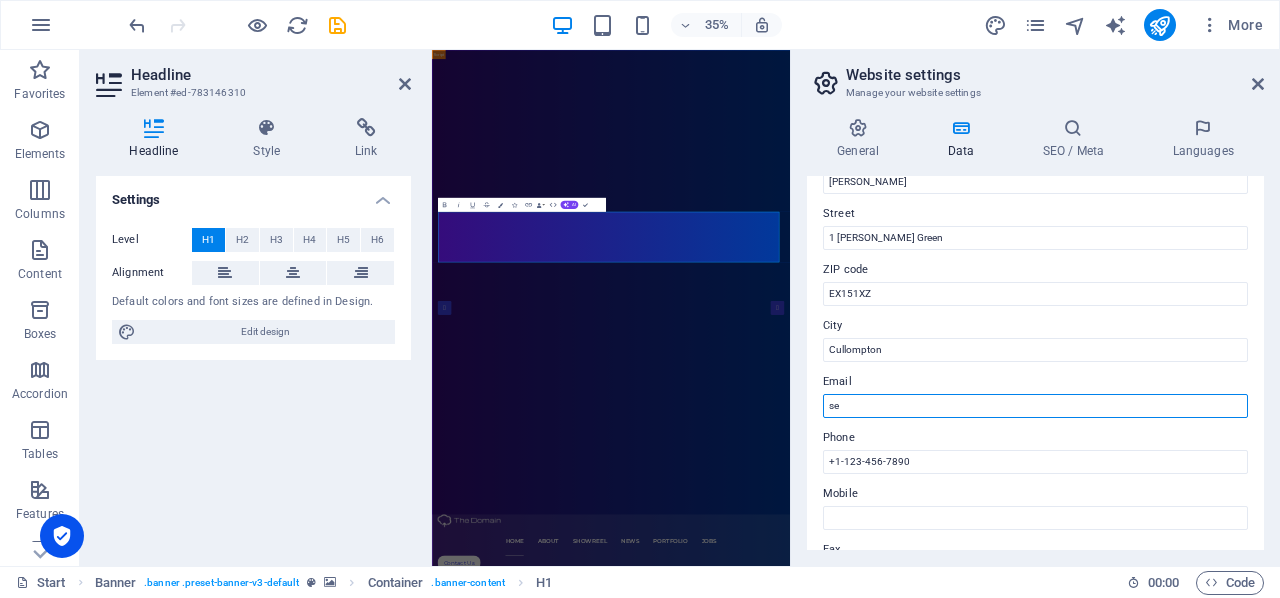type on "s" 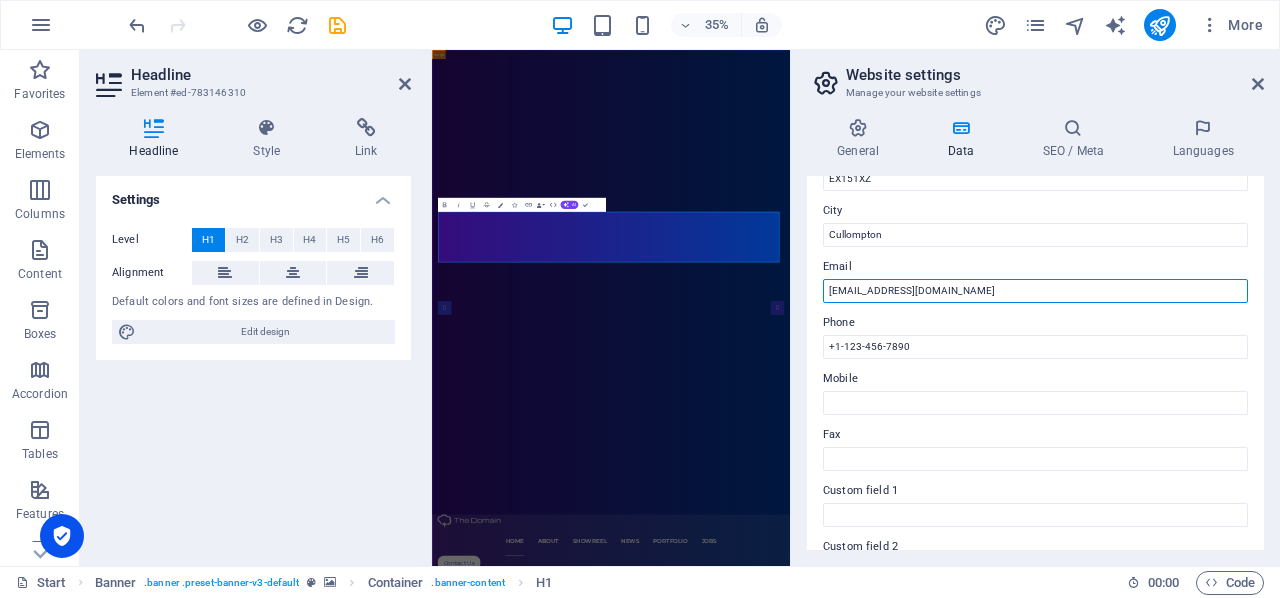 scroll, scrollTop: 323, scrollLeft: 0, axis: vertical 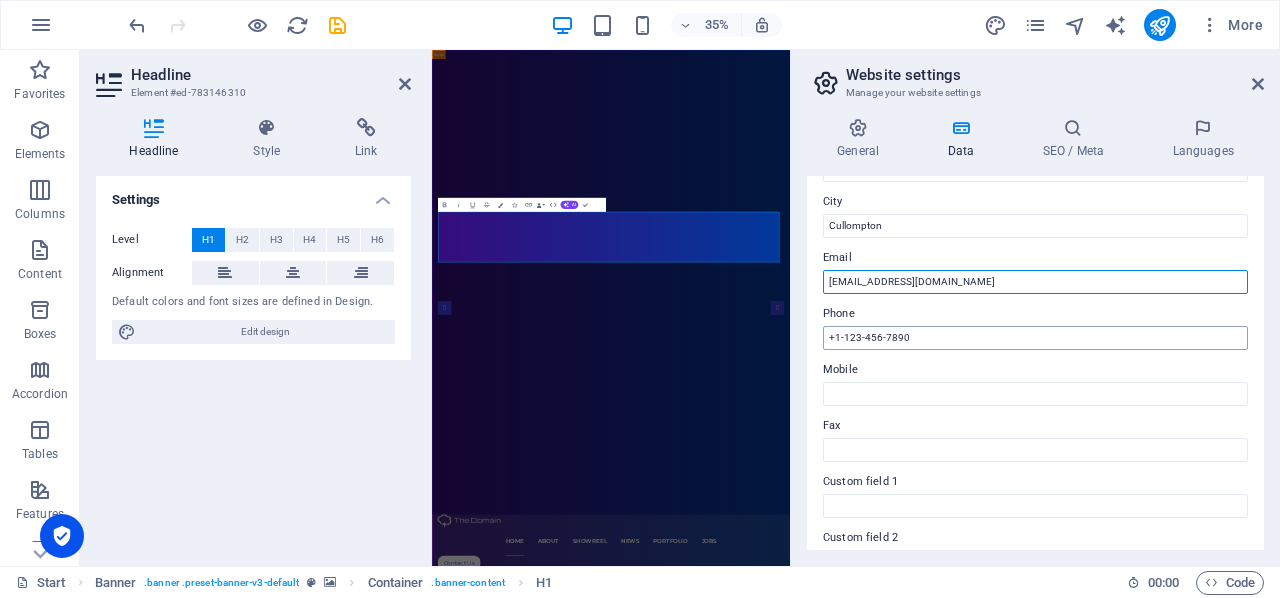 type on "[EMAIL_ADDRESS][DOMAIN_NAME]" 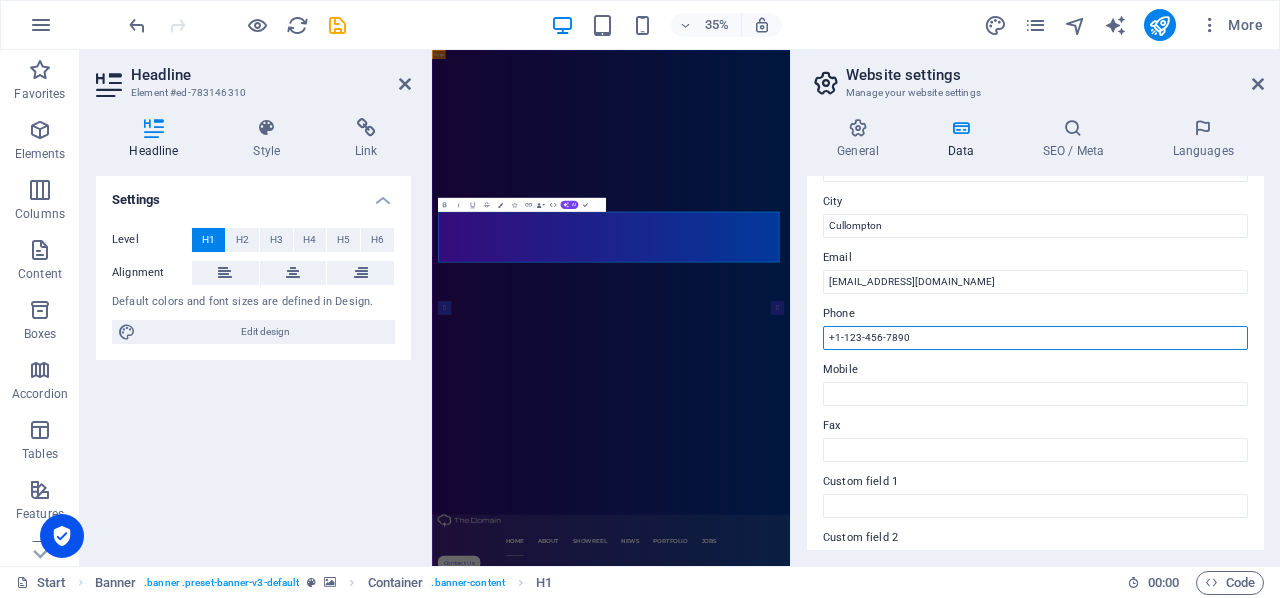 click on "+1-123-456-7890" at bounding box center [1035, 338] 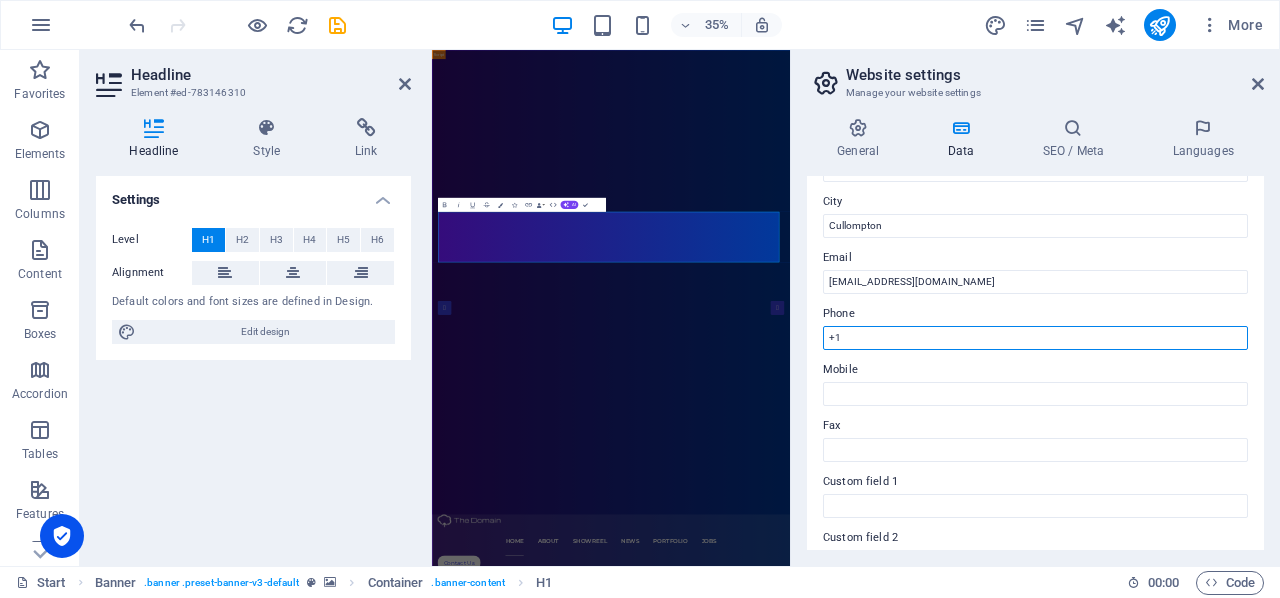 type on "+" 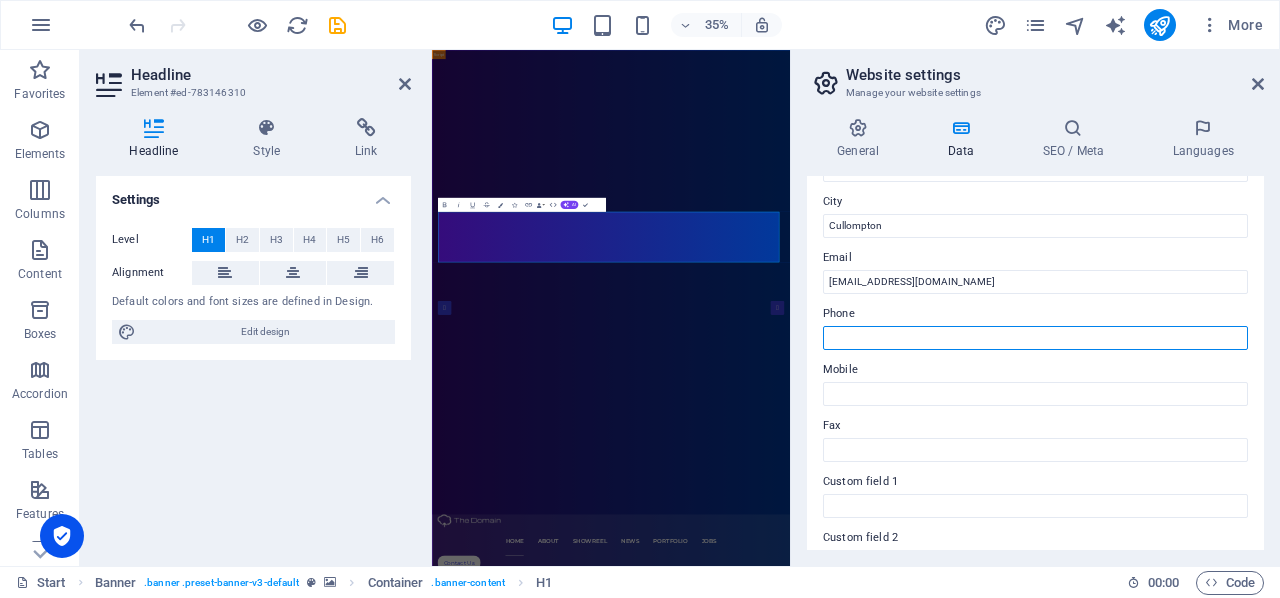 type 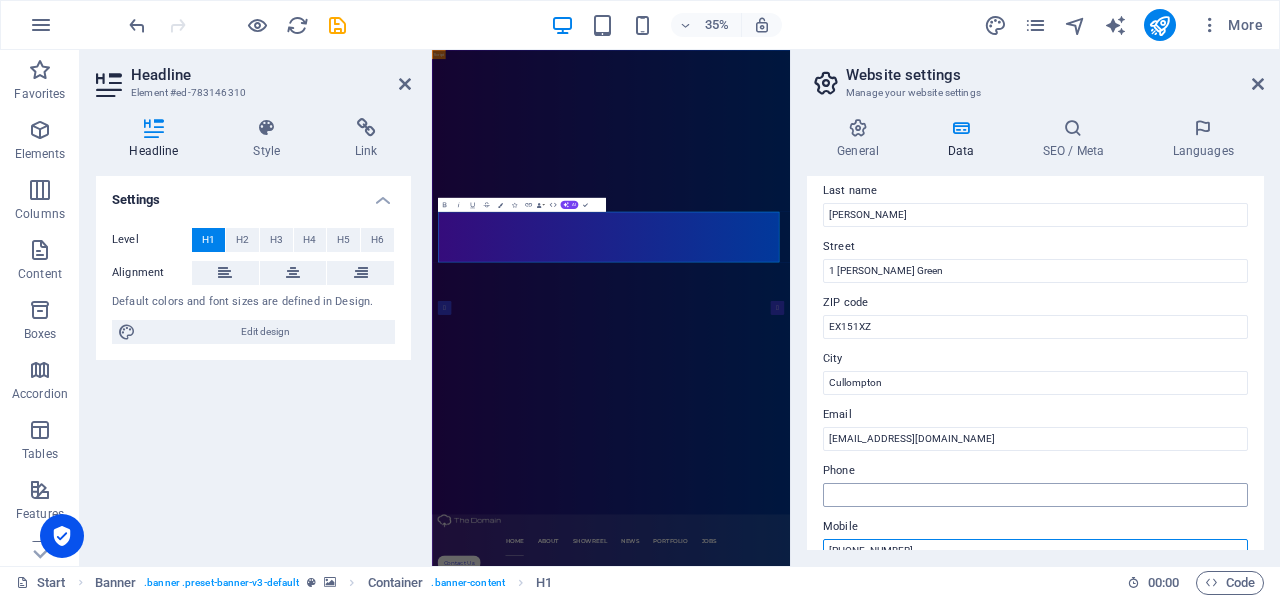 scroll, scrollTop: 0, scrollLeft: 0, axis: both 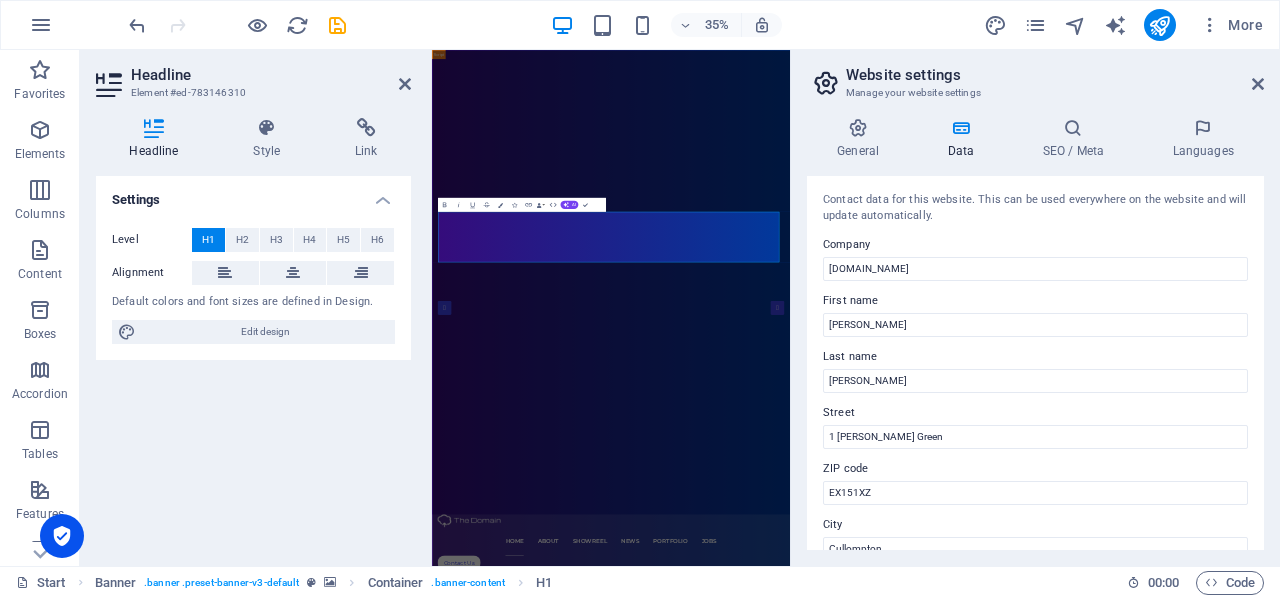 type on "[PHONE_NUMBER]" 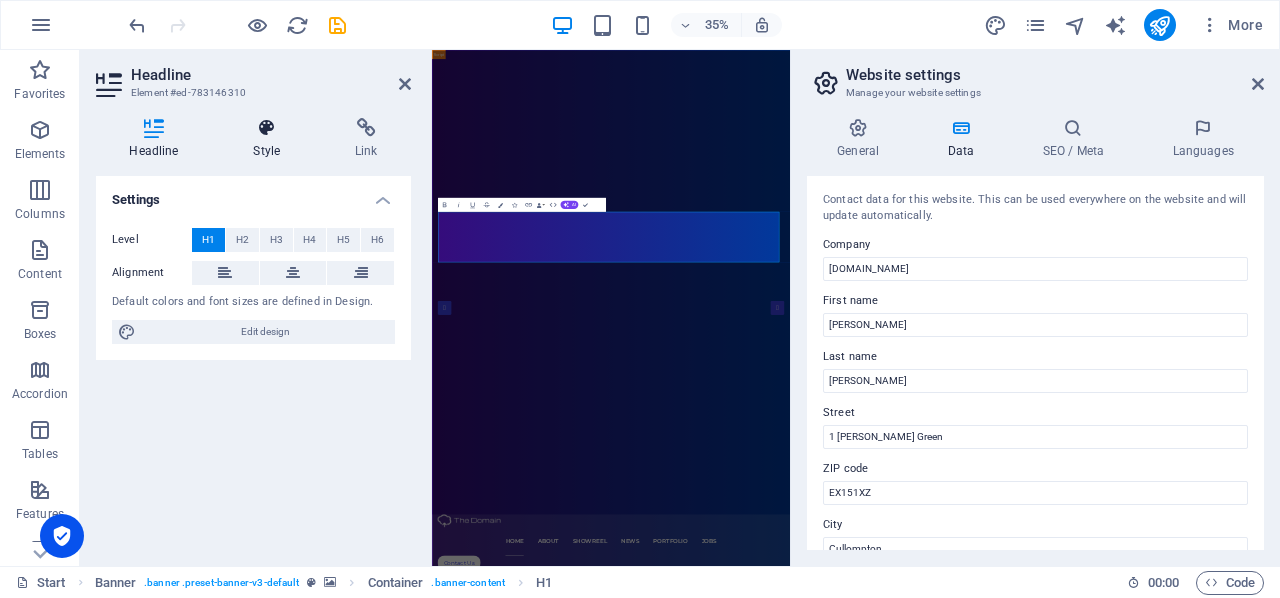 click at bounding box center [267, 128] 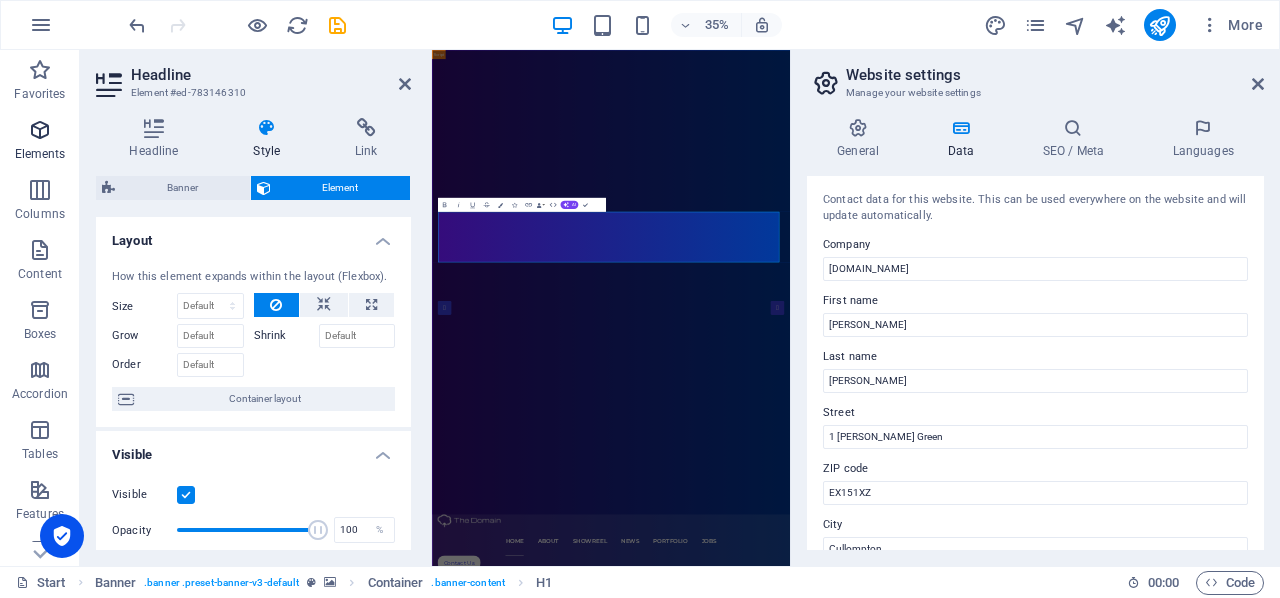 click on "Elements" at bounding box center (40, 154) 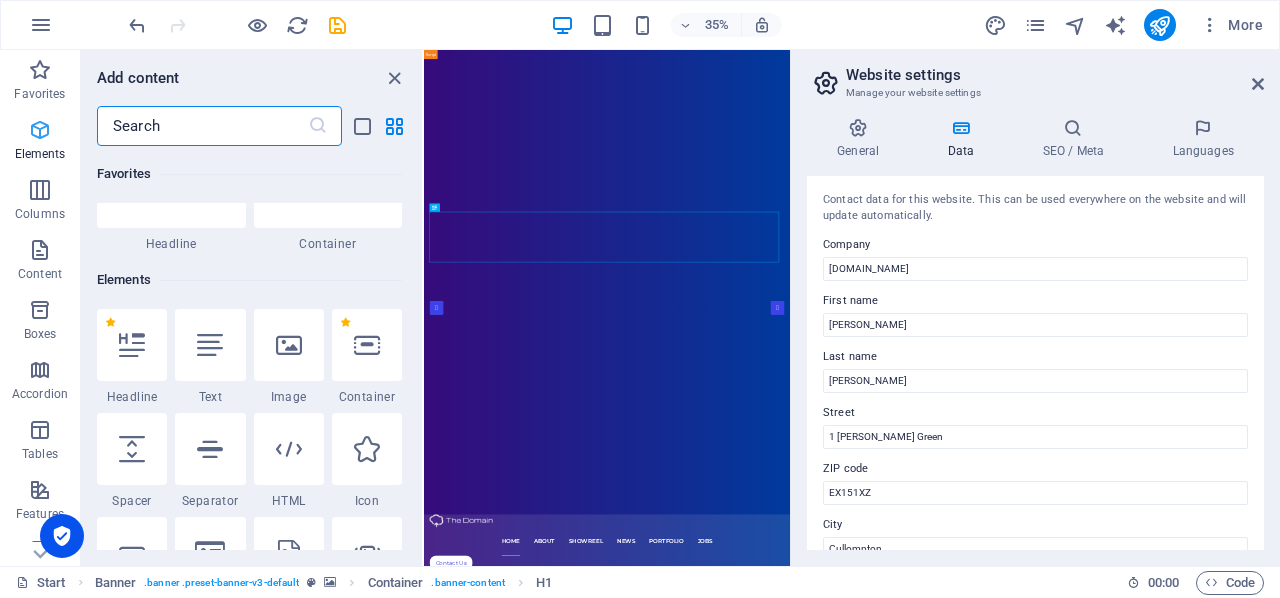 scroll, scrollTop: 213, scrollLeft: 0, axis: vertical 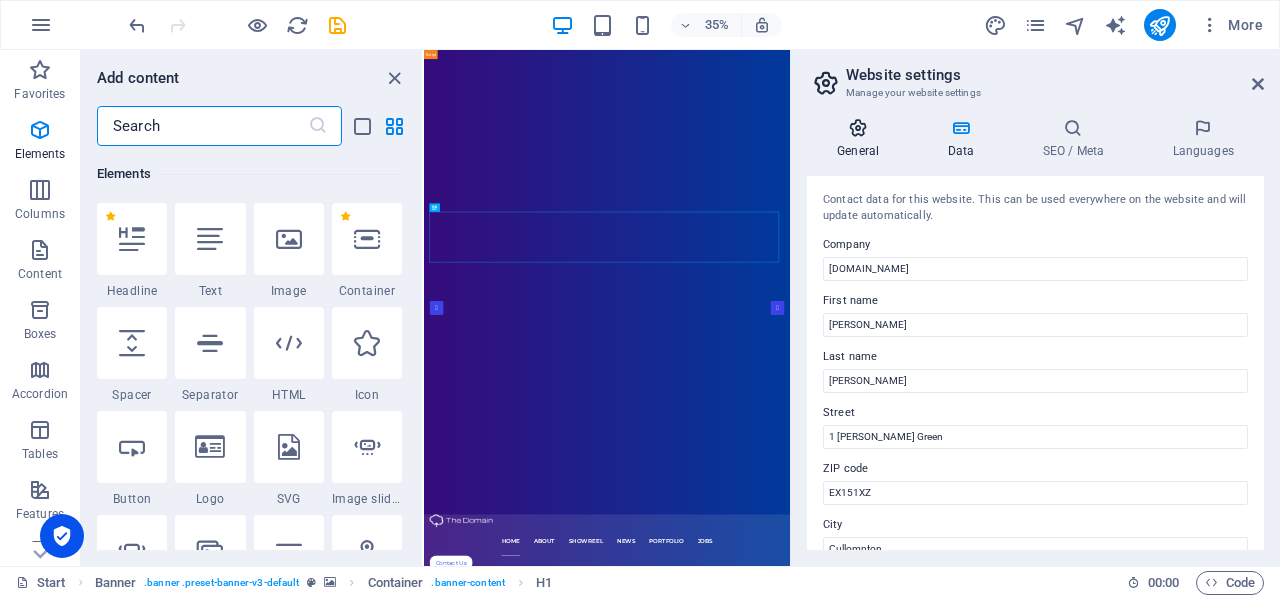 click on "General" at bounding box center [862, 139] 